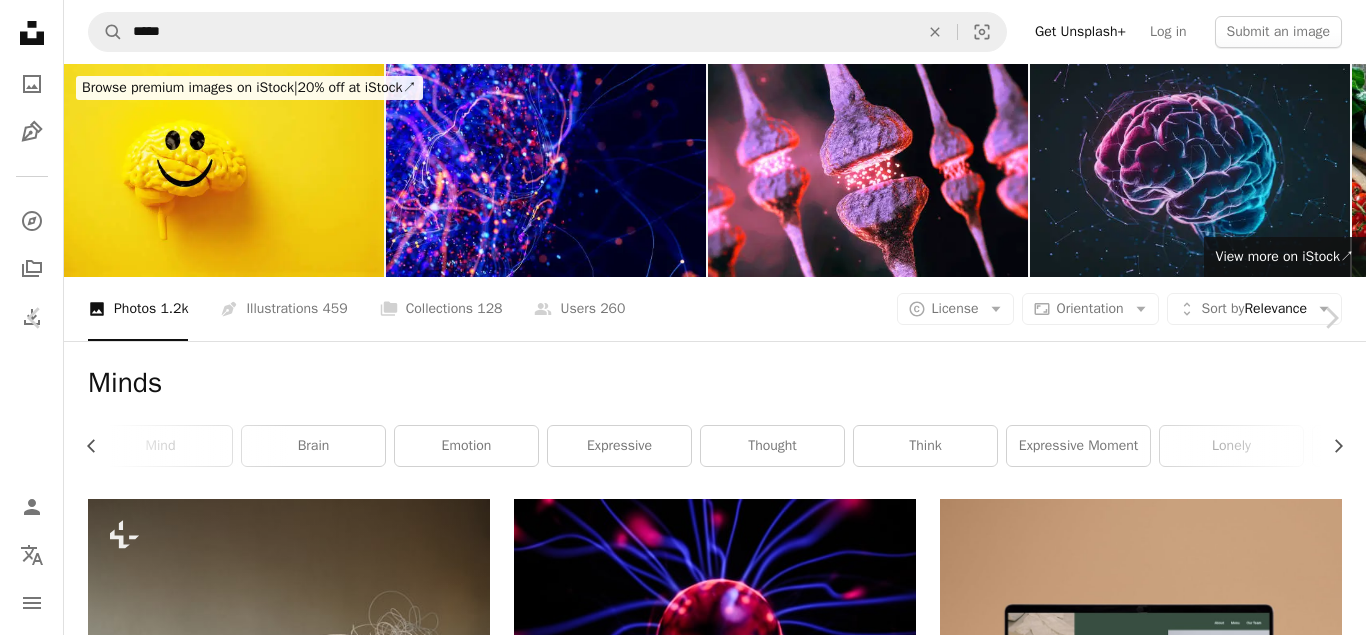 scroll, scrollTop: 10849, scrollLeft: 0, axis: vertical 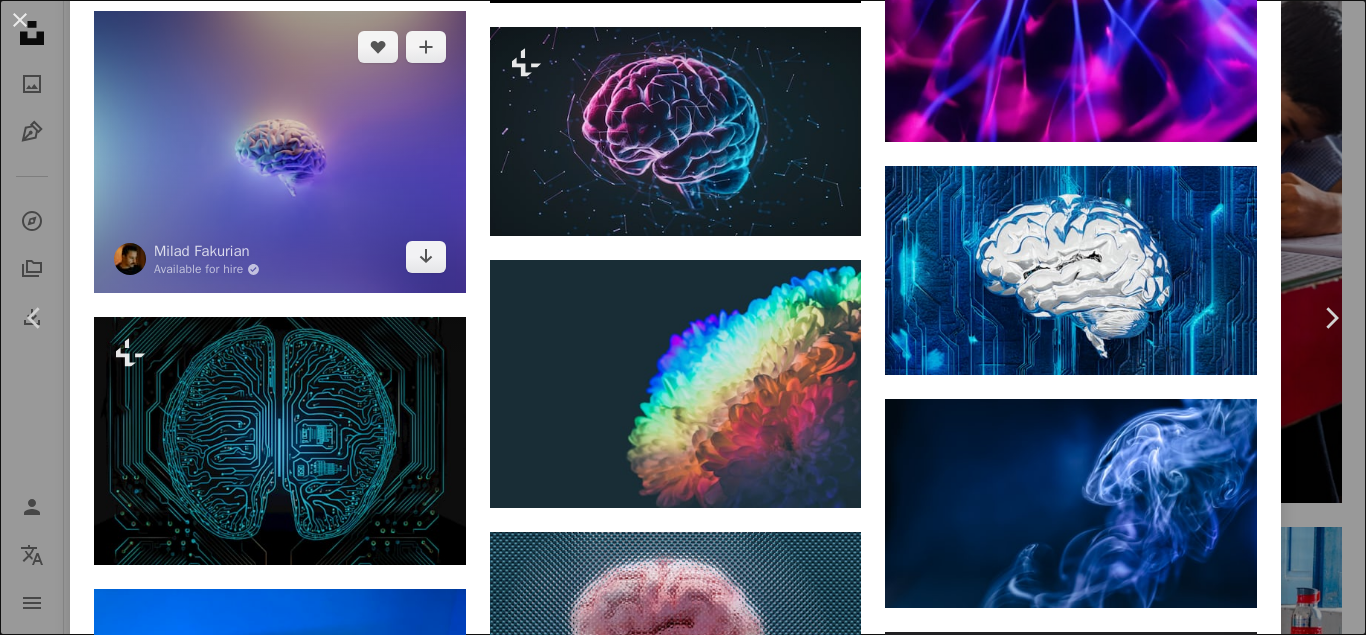click at bounding box center [280, 152] 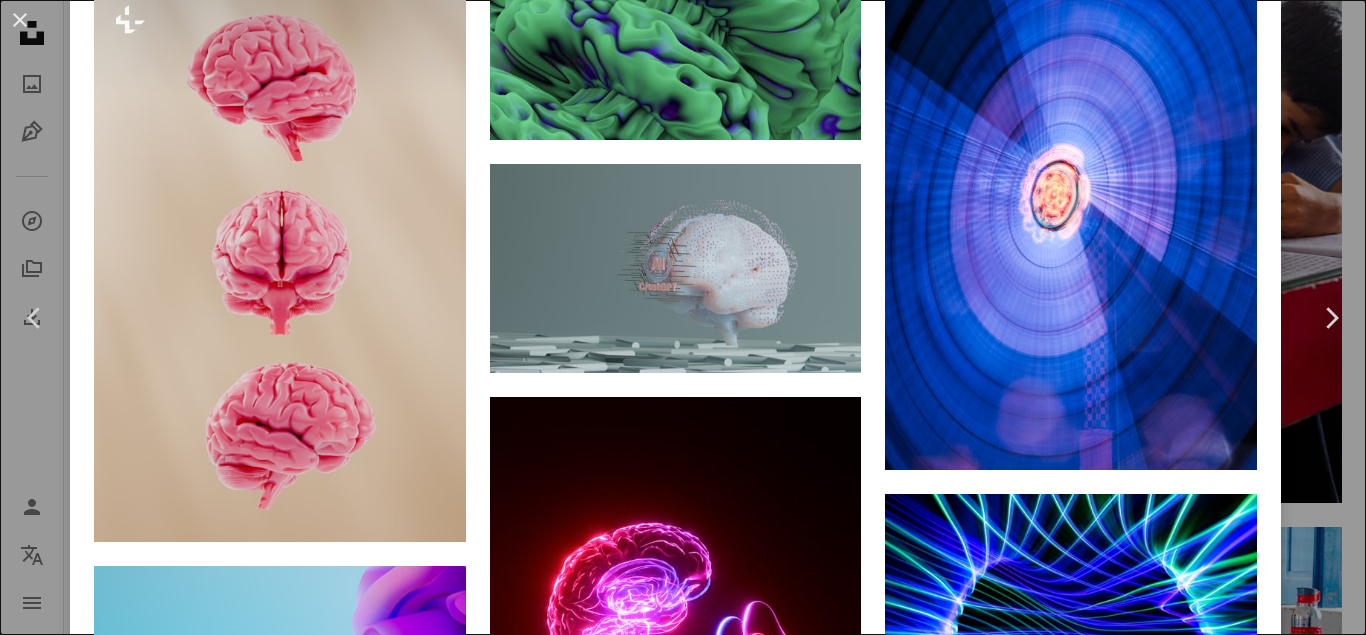 scroll, scrollTop: 0, scrollLeft: 0, axis: both 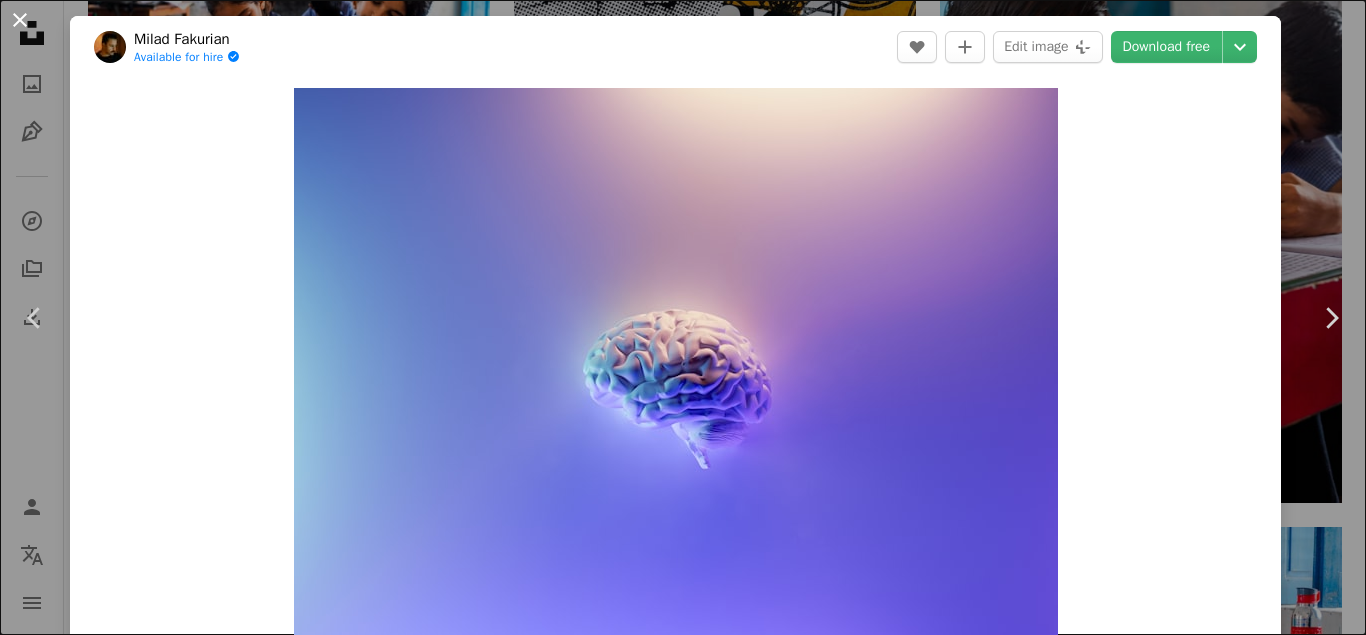 click on "An X shape" at bounding box center (20, 20) 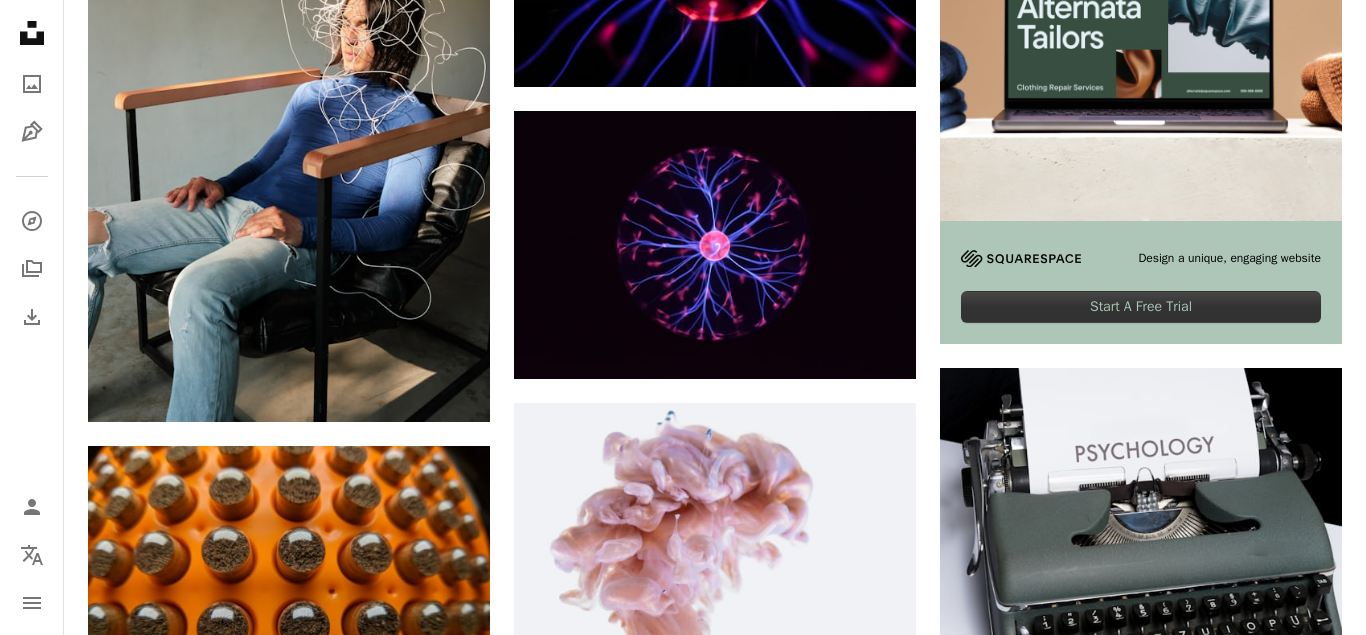 scroll, scrollTop: 0, scrollLeft: 0, axis: both 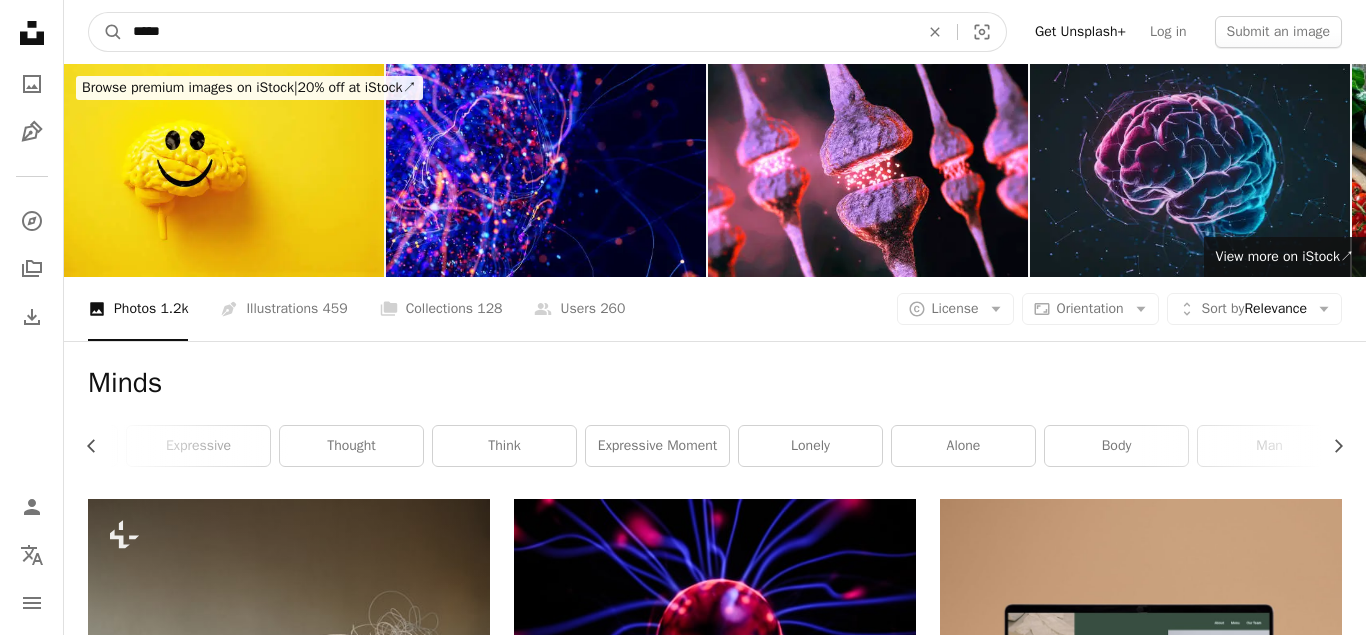 drag, startPoint x: 365, startPoint y: 39, endPoint x: 52, endPoint y: 26, distance: 313.26987 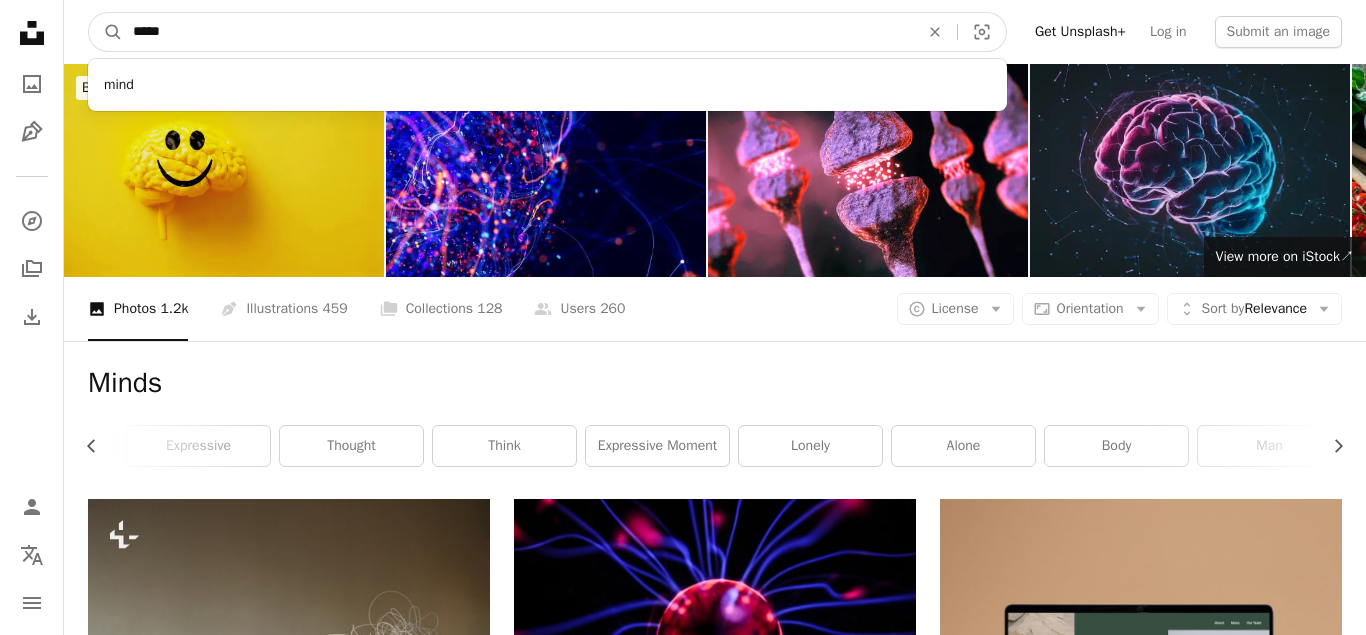 type on "*" 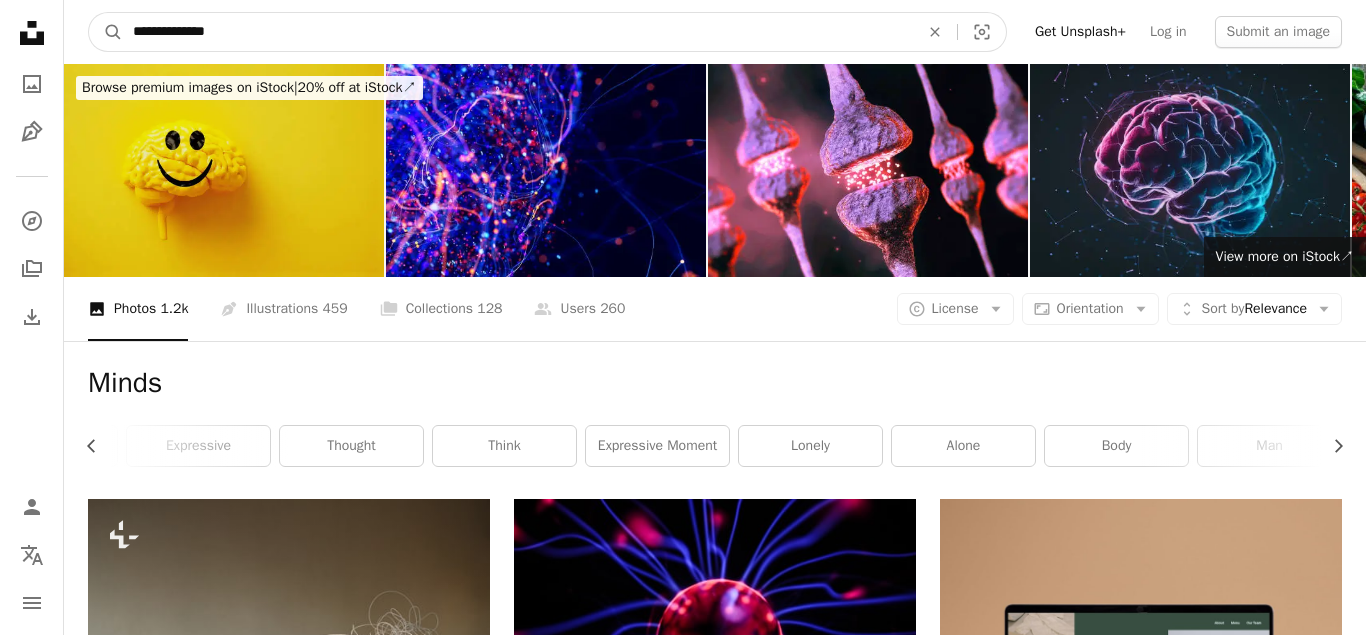 type on "**********" 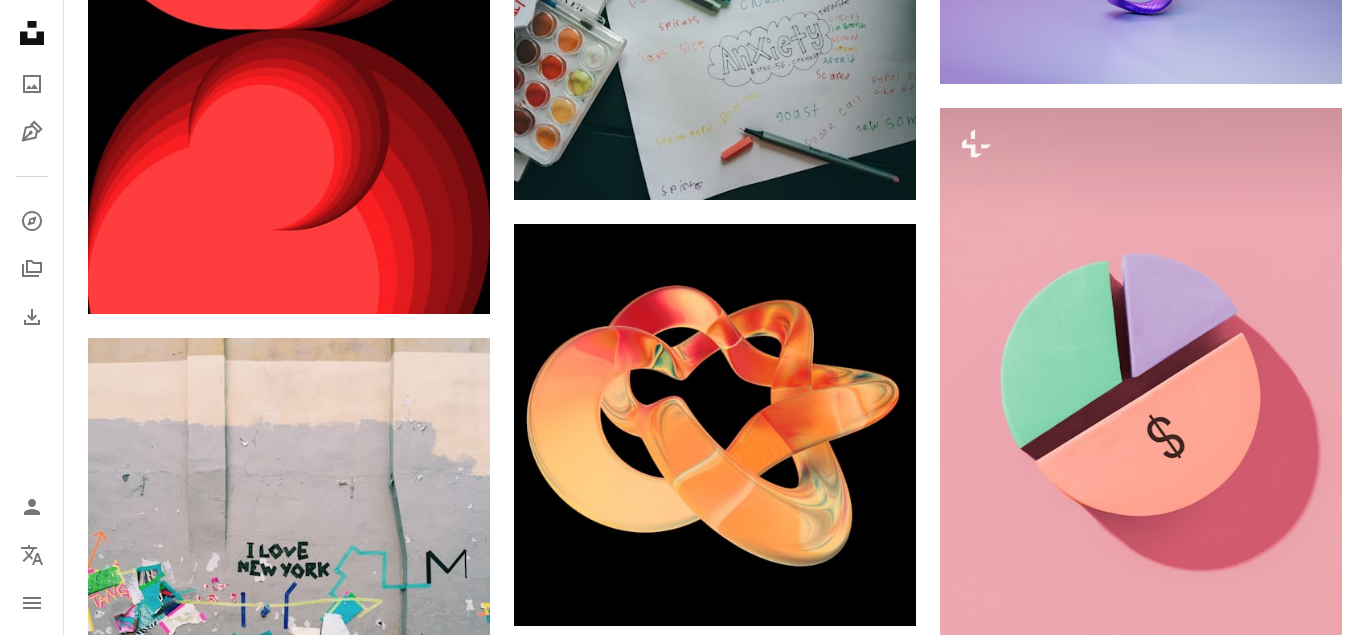 scroll, scrollTop: 2967, scrollLeft: 0, axis: vertical 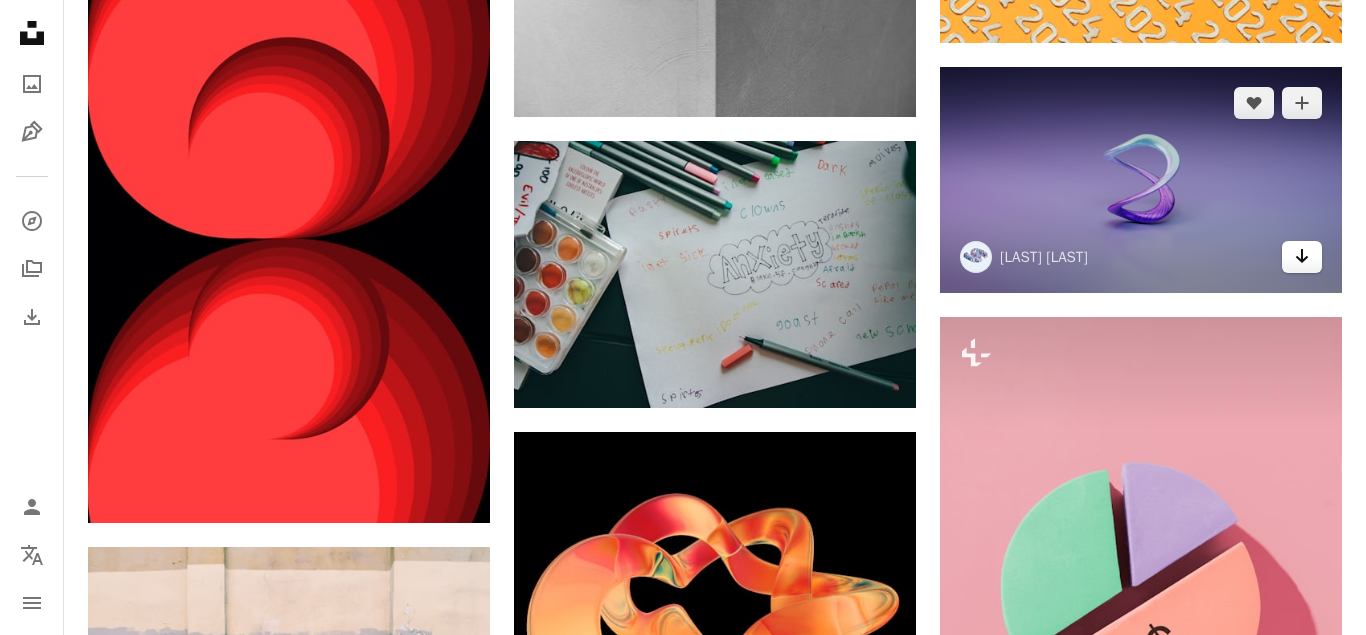 click on "Arrow pointing down" at bounding box center [1302, 257] 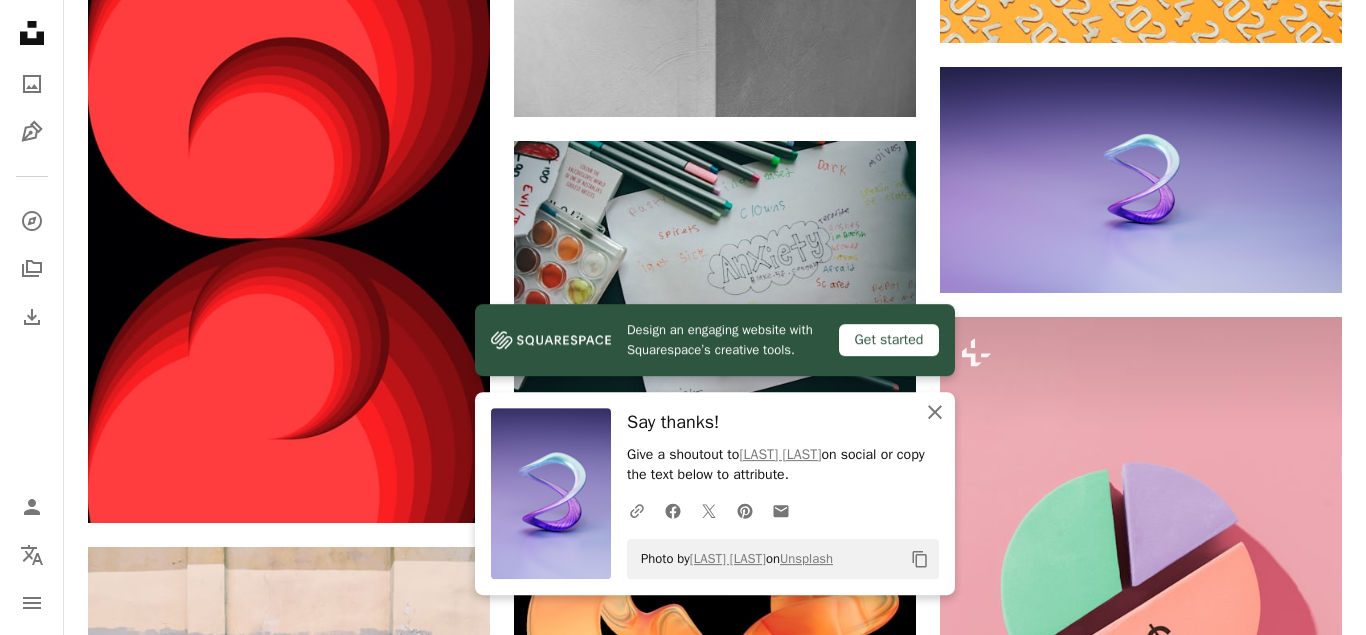 click 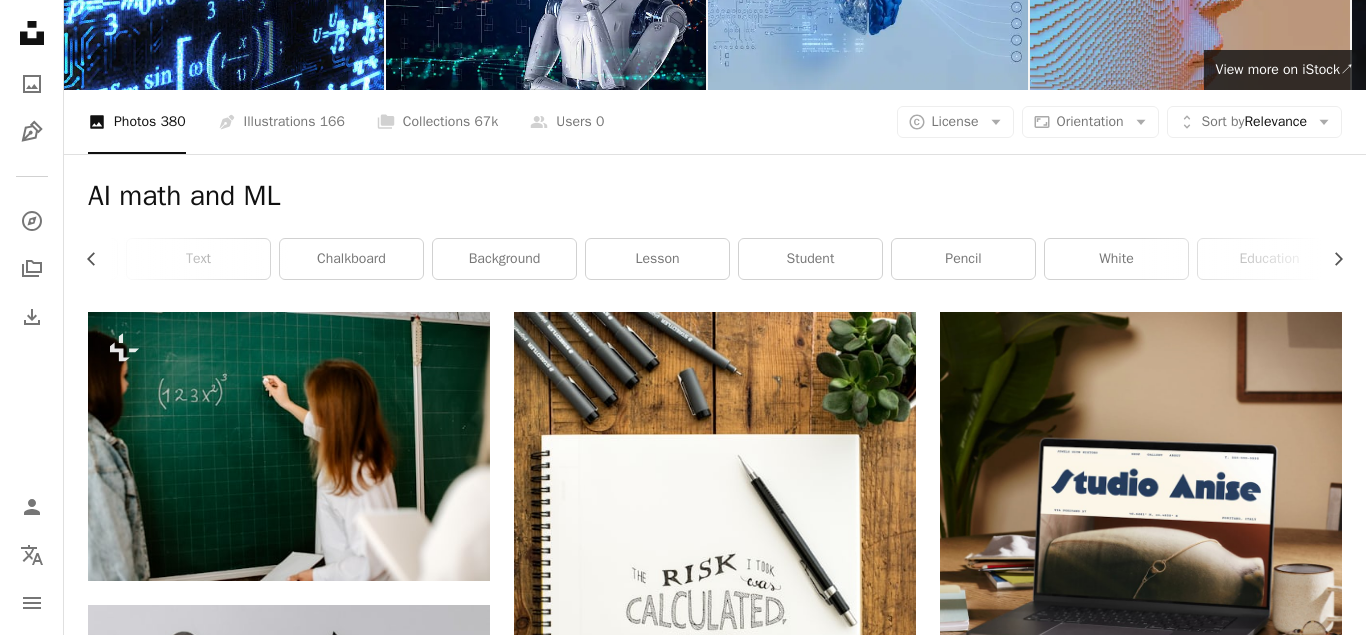 scroll, scrollTop: 0, scrollLeft: 0, axis: both 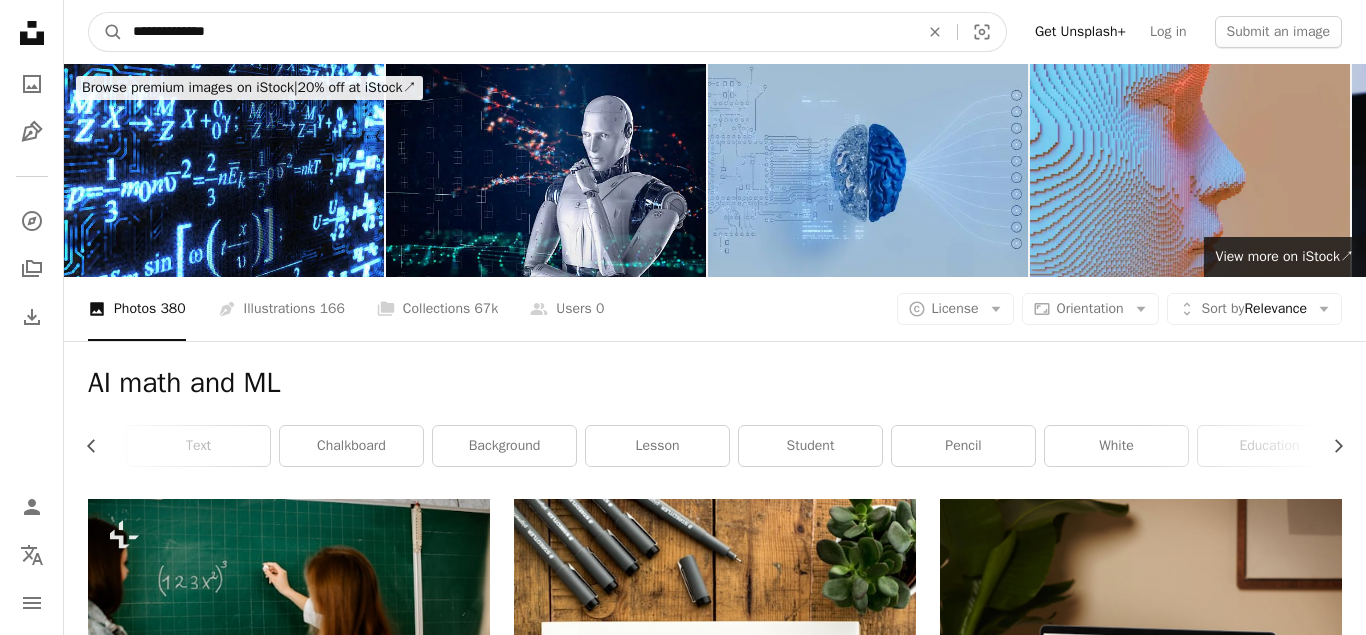 drag, startPoint x: 250, startPoint y: 30, endPoint x: 182, endPoint y: 33, distance: 68.06615 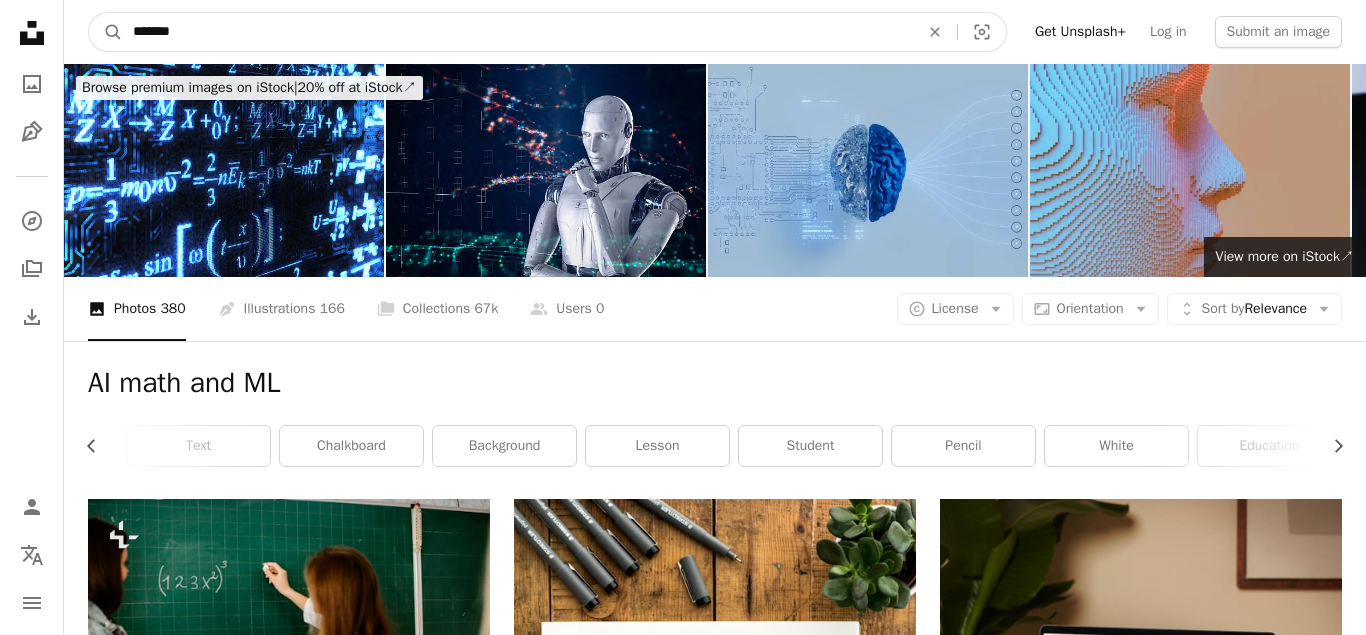 drag, startPoint x: 149, startPoint y: 35, endPoint x: 104, endPoint y: 32, distance: 45.099888 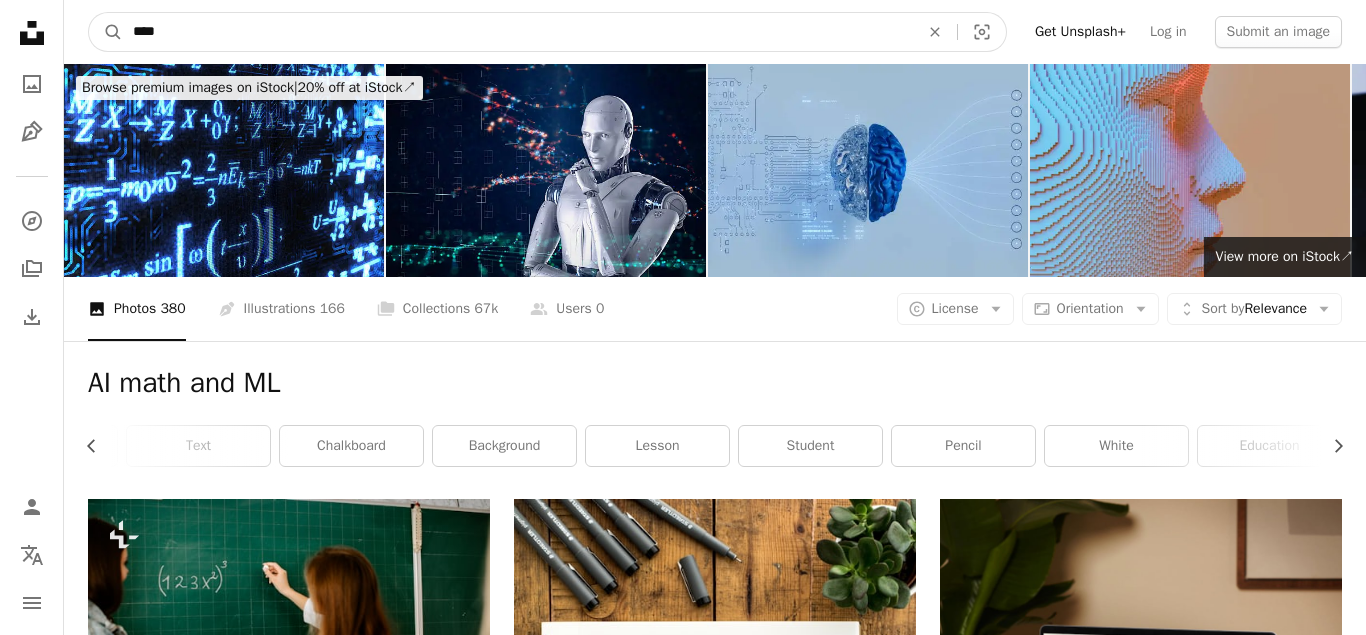 click on "A magnifying glass" at bounding box center [106, 32] 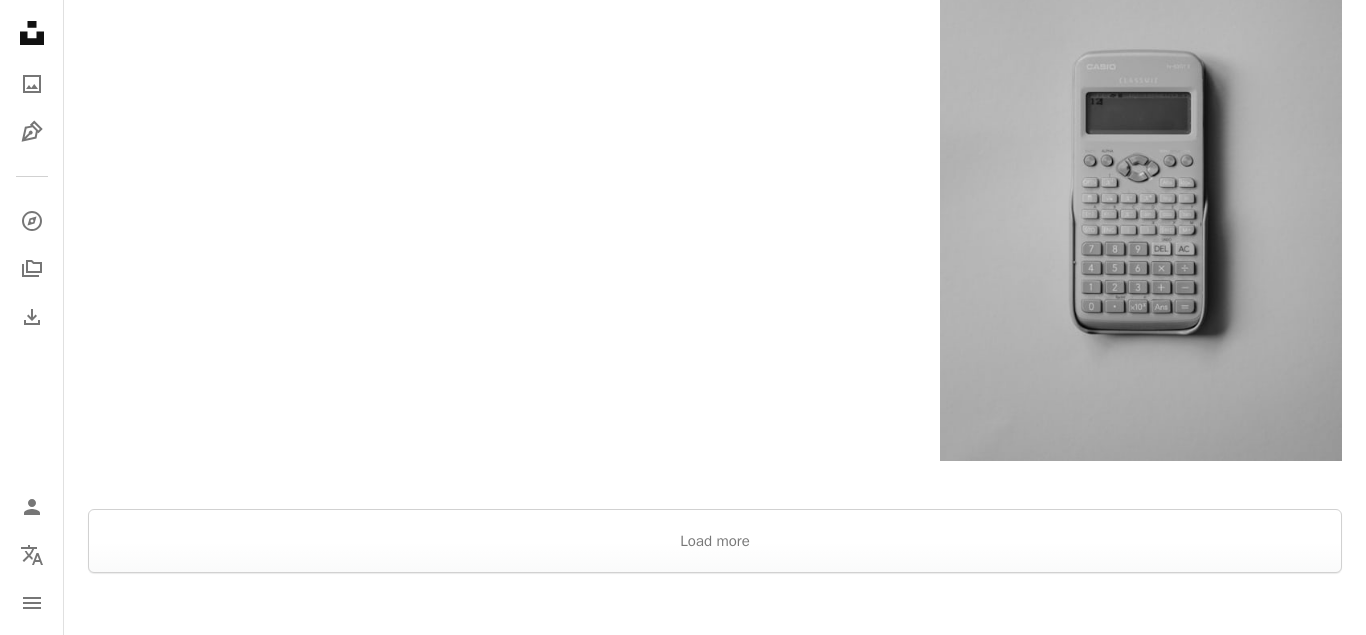 scroll, scrollTop: 3163, scrollLeft: 0, axis: vertical 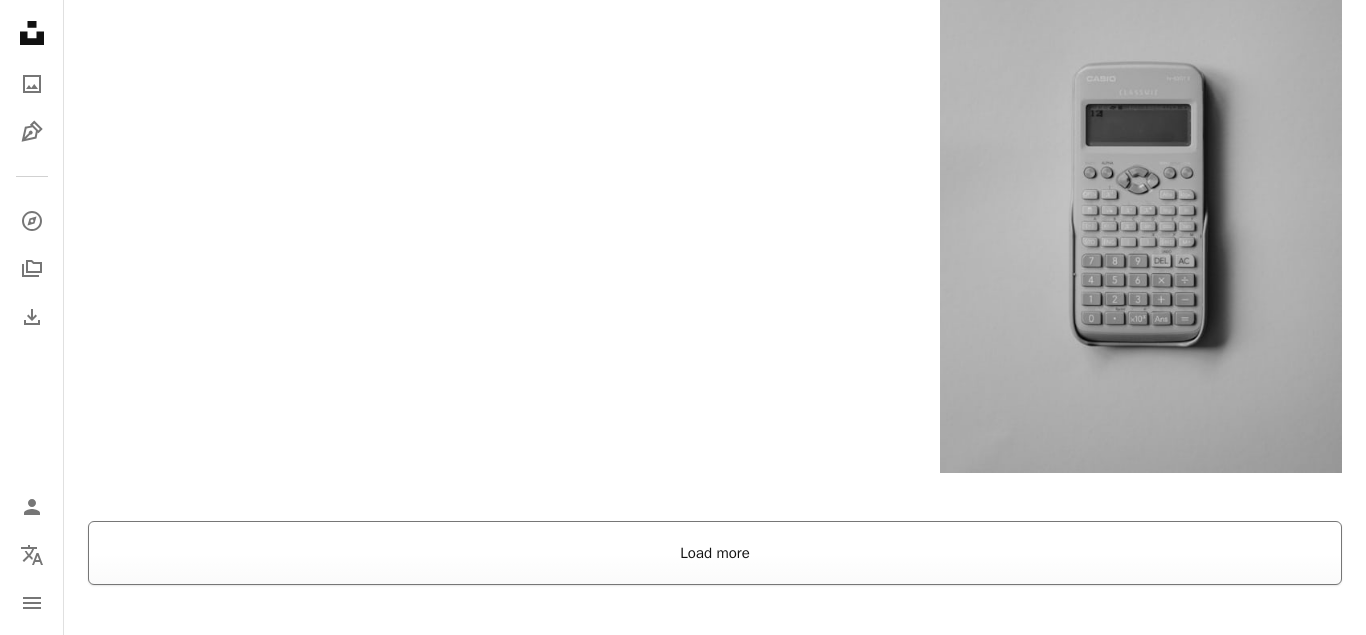 click on "Load more" at bounding box center (715, 553) 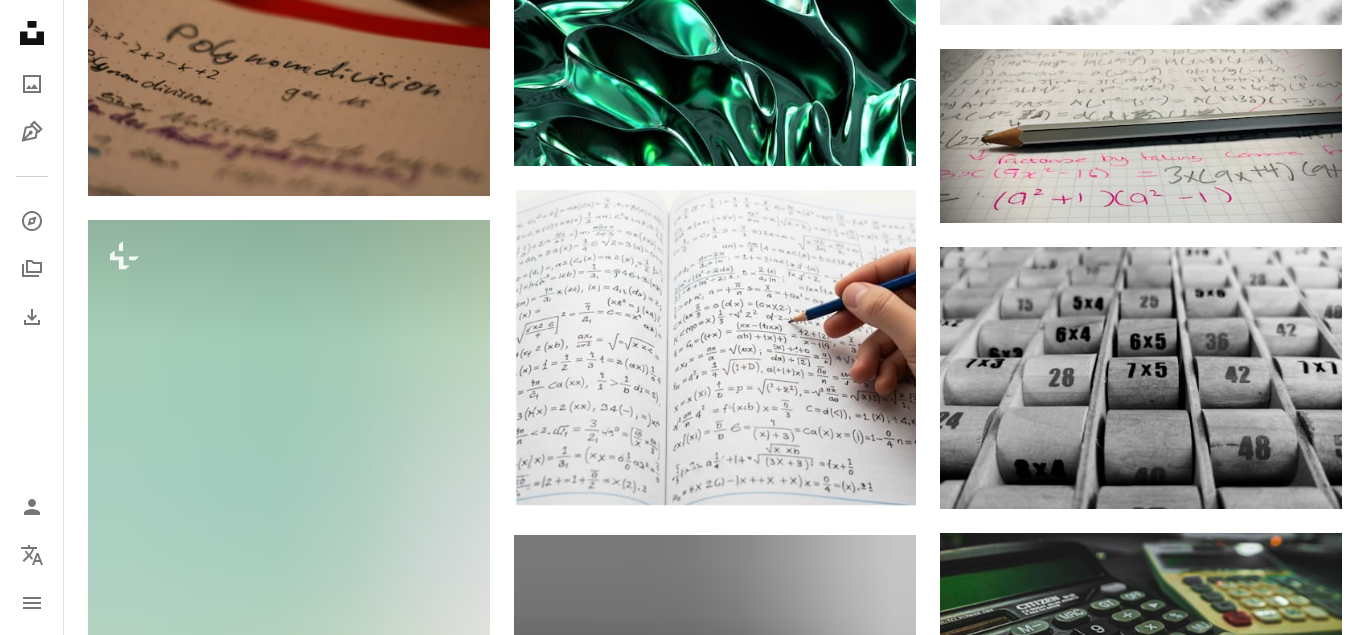 scroll, scrollTop: 8921, scrollLeft: 0, axis: vertical 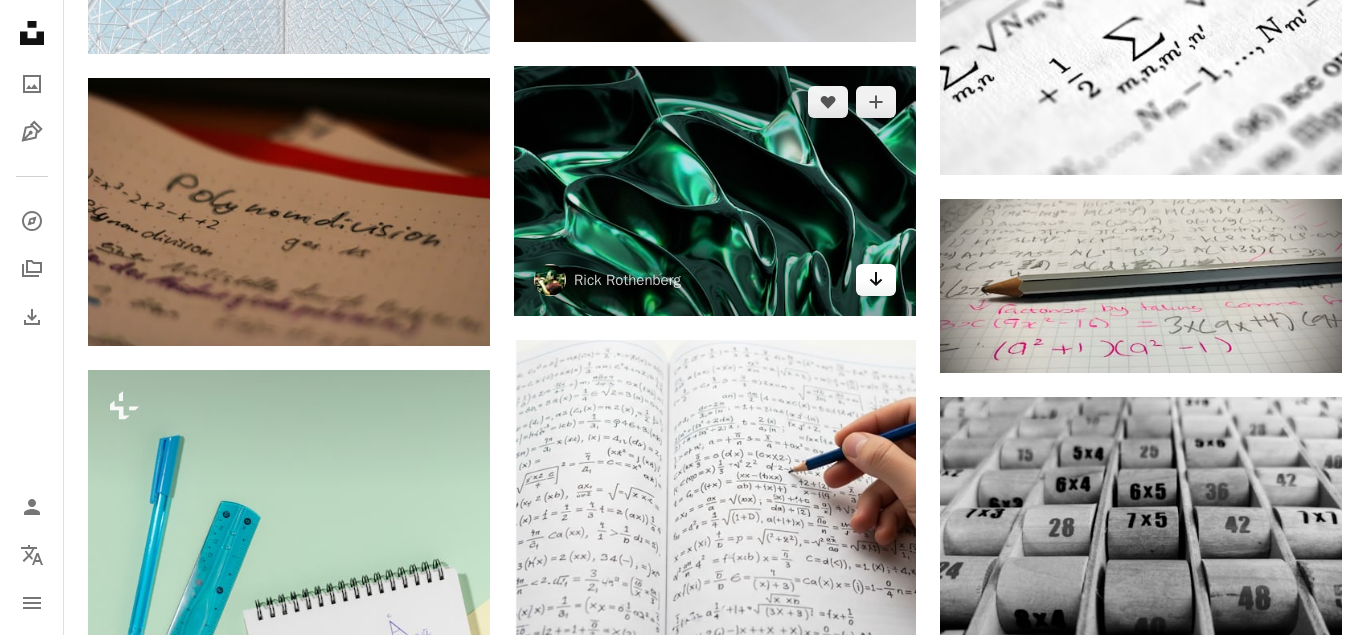 click 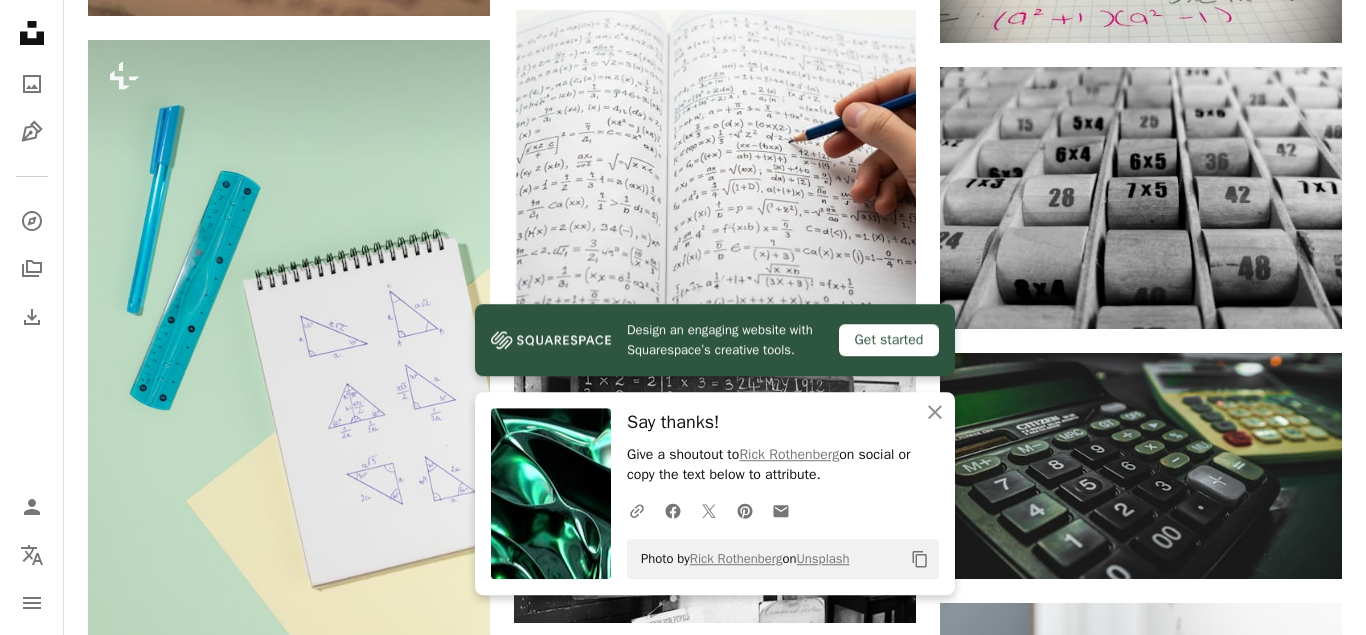 scroll, scrollTop: 9580, scrollLeft: 0, axis: vertical 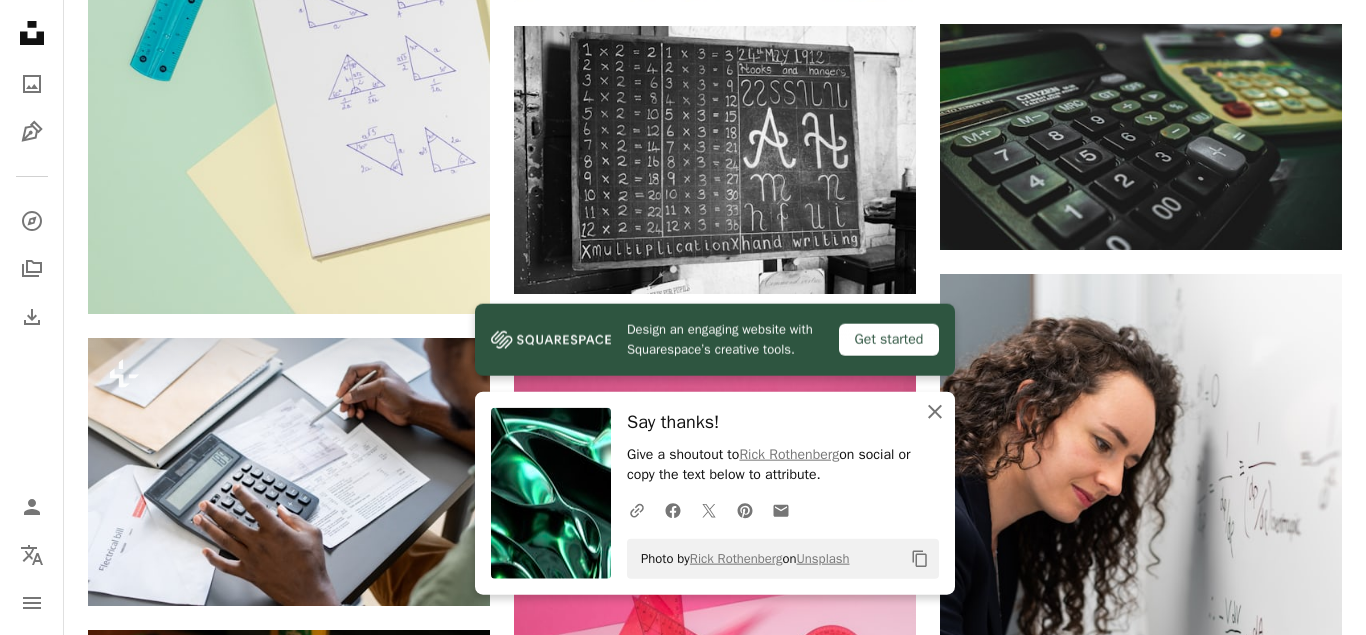 click on "An X shape" 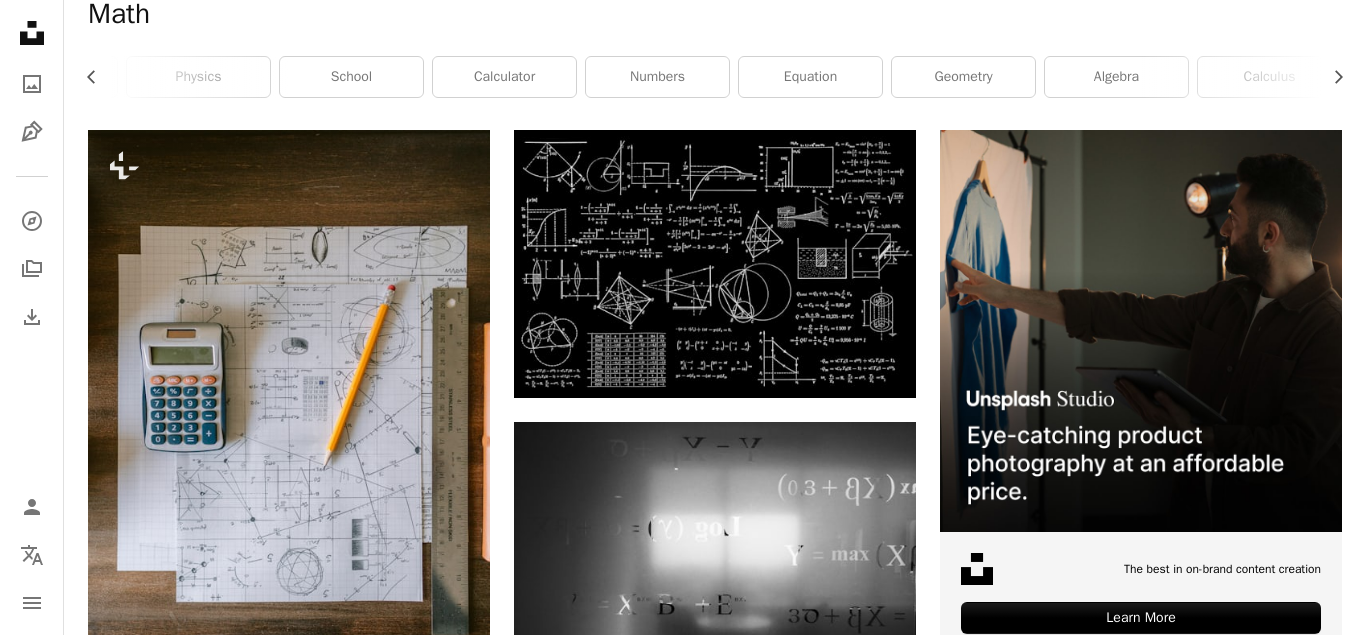 scroll, scrollTop: 0, scrollLeft: 0, axis: both 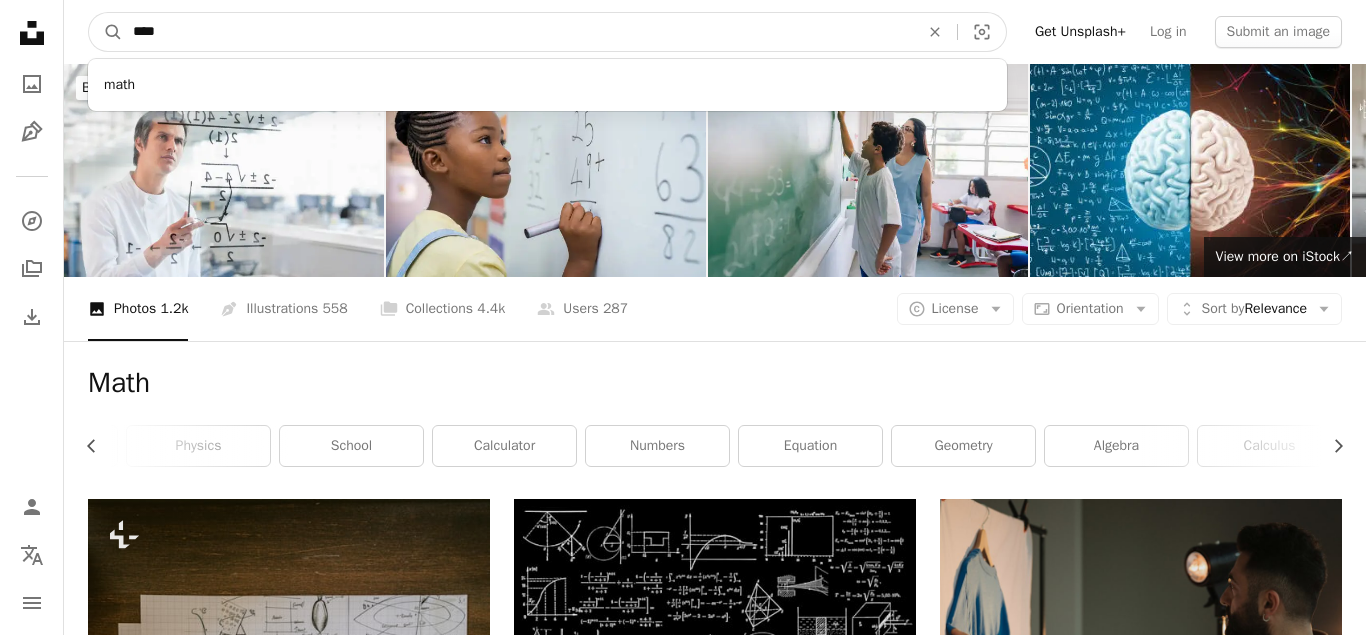 drag, startPoint x: 492, startPoint y: 16, endPoint x: 95, endPoint y: 21, distance: 397.0315 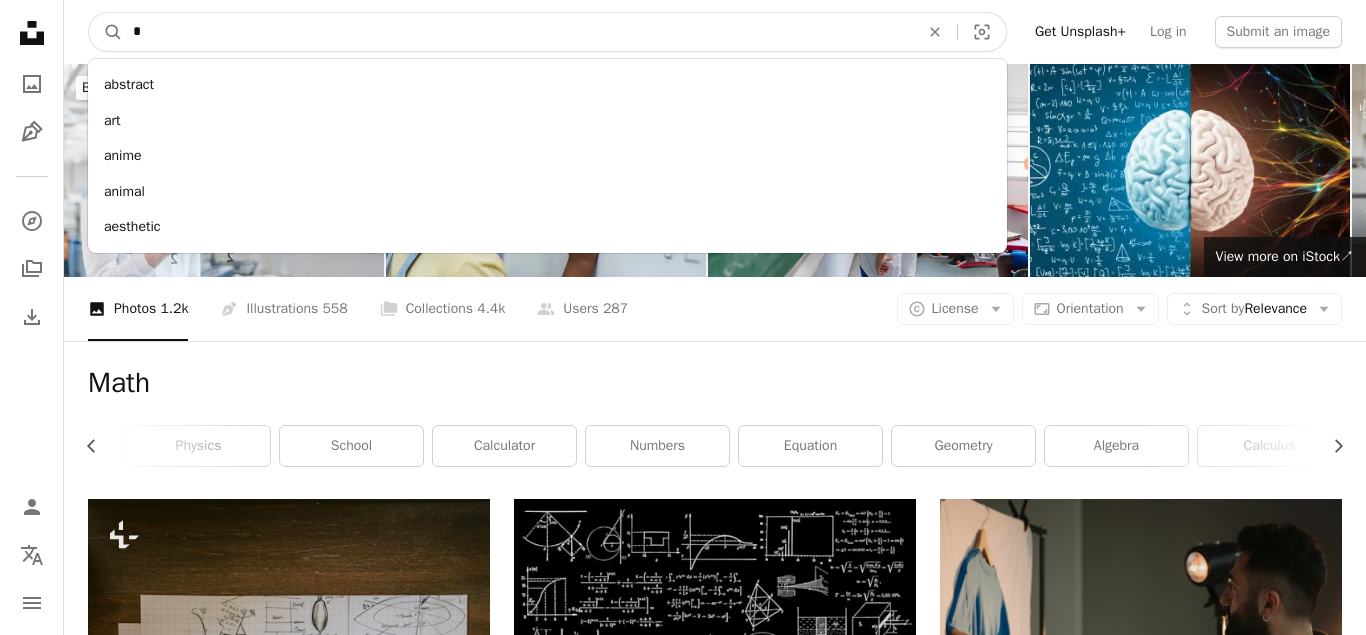 type on "**" 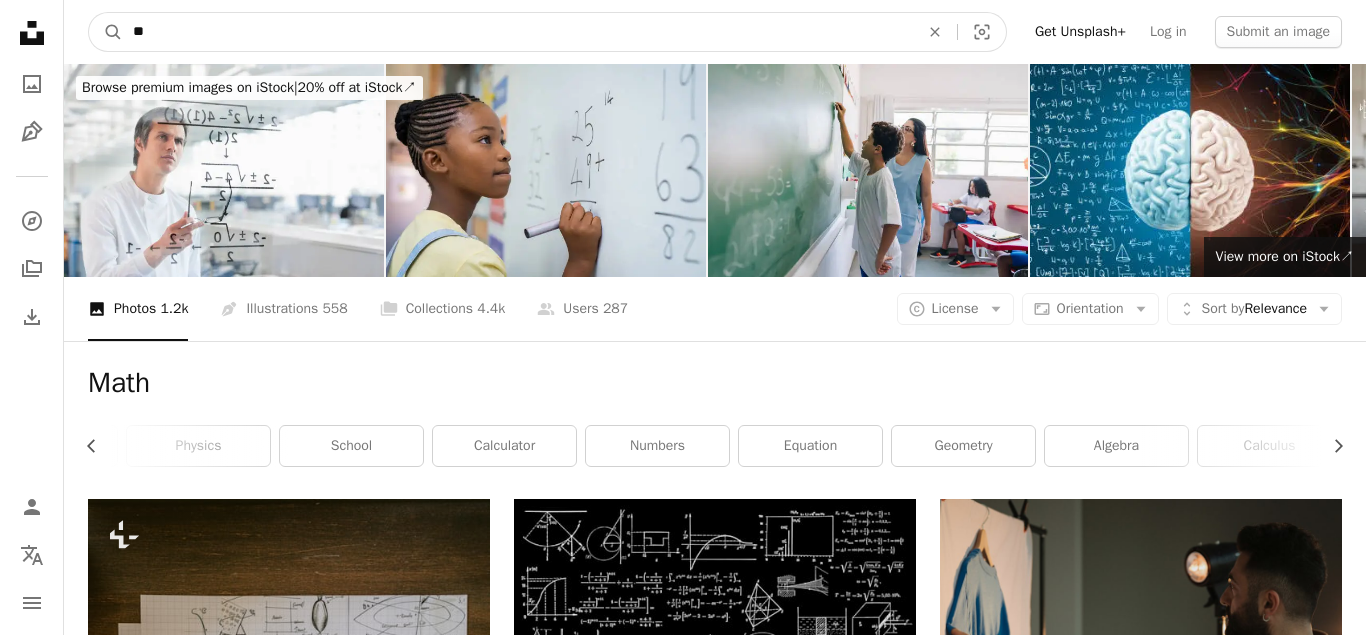 click on "A magnifying glass" at bounding box center (106, 32) 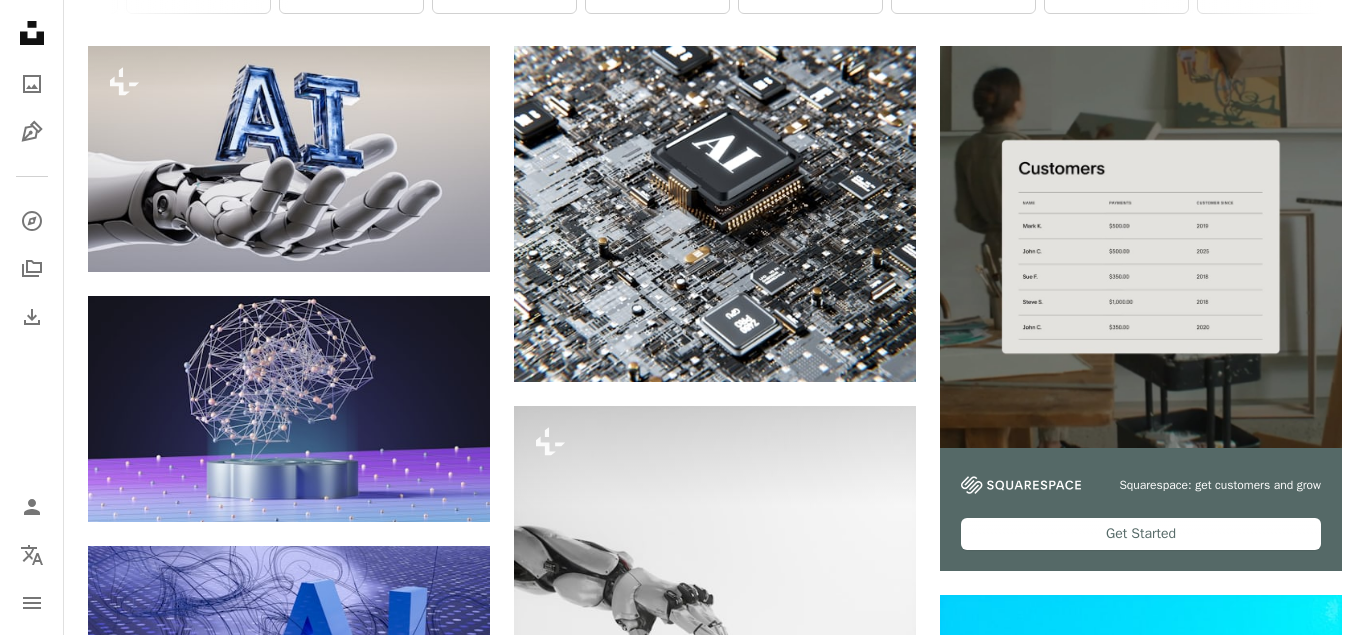 scroll, scrollTop: 455, scrollLeft: 0, axis: vertical 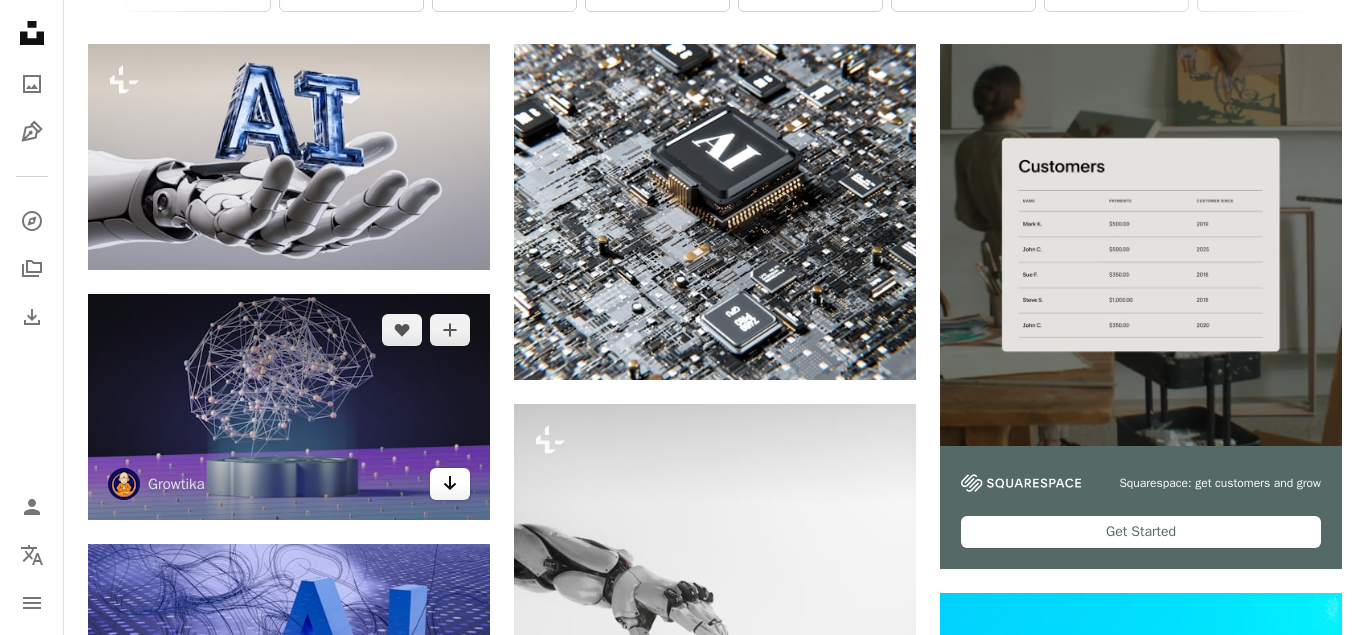 click on "Arrow pointing down" 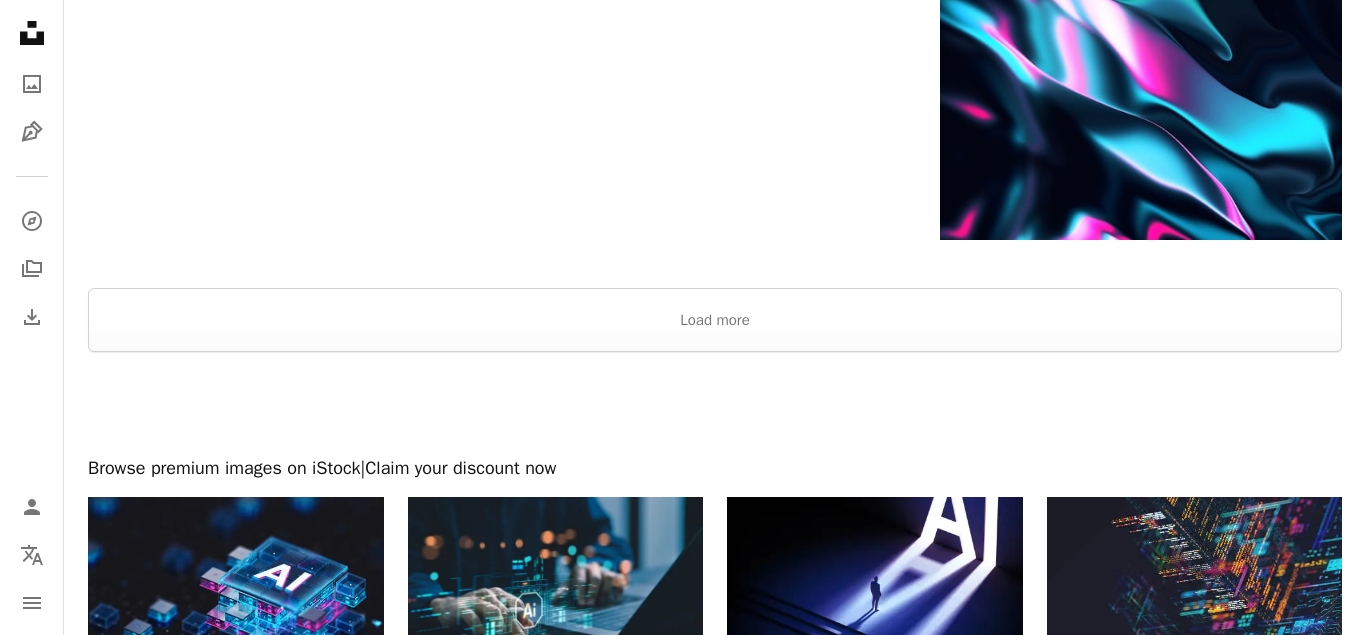 scroll, scrollTop: 2928, scrollLeft: 0, axis: vertical 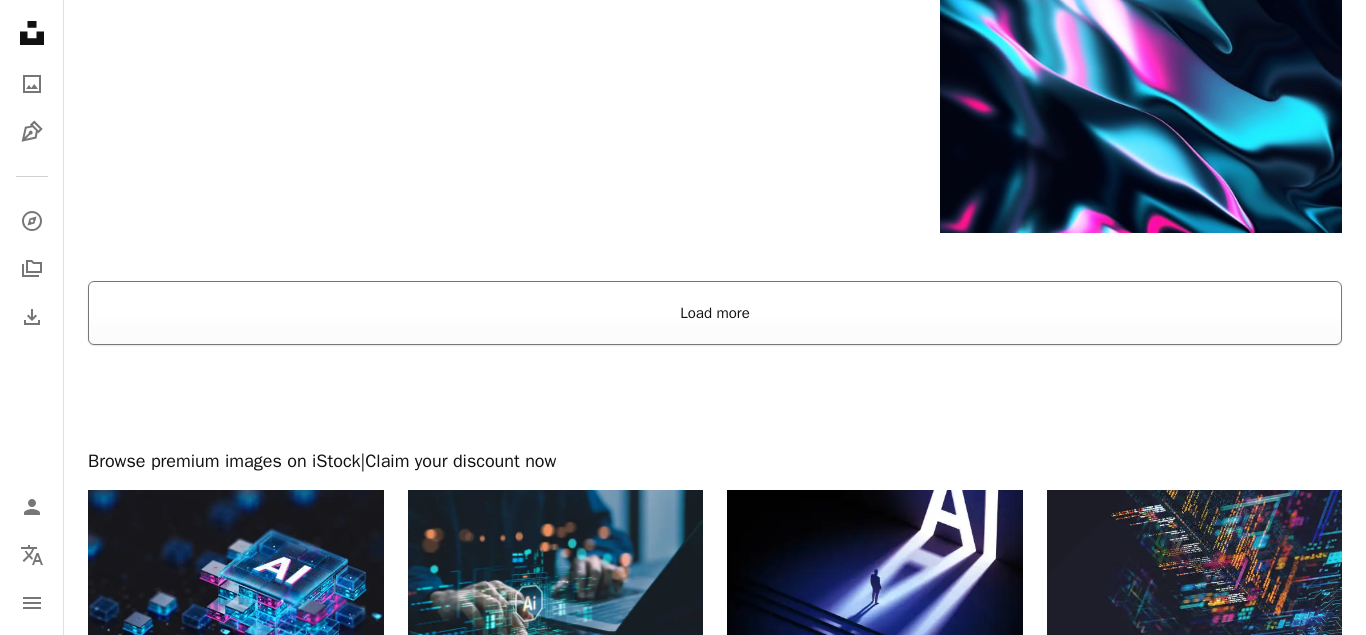 click on "Load more" at bounding box center (715, 313) 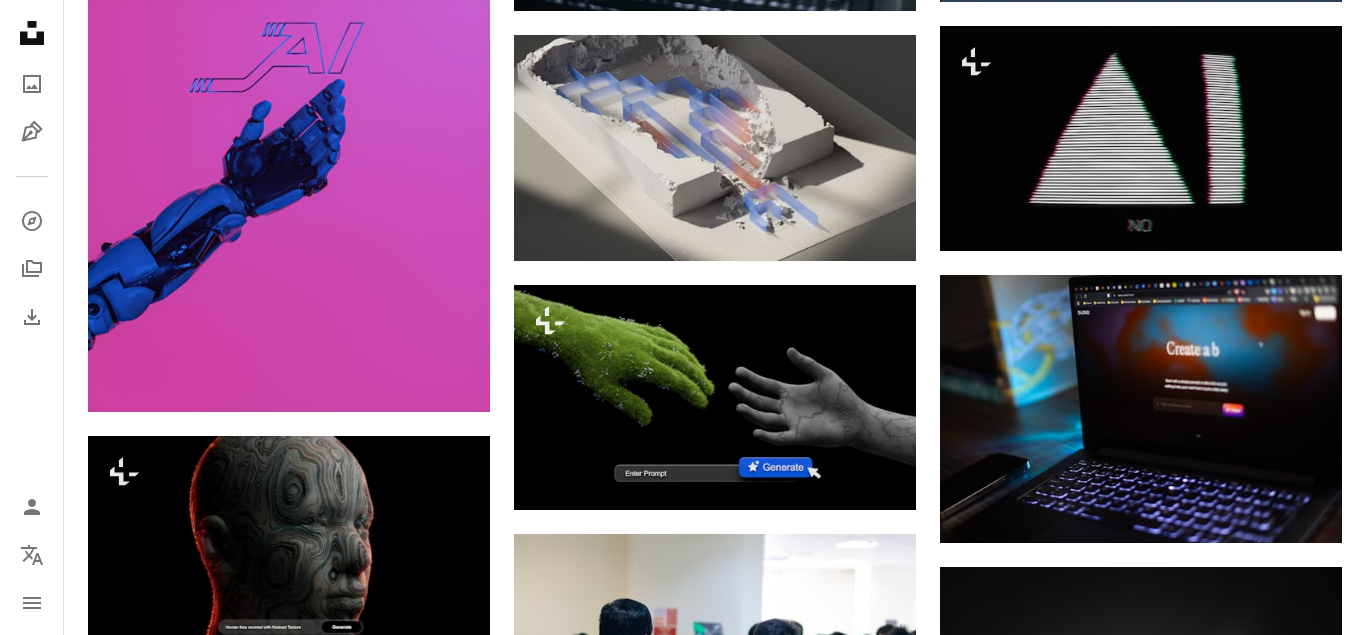 scroll, scrollTop: 19499, scrollLeft: 0, axis: vertical 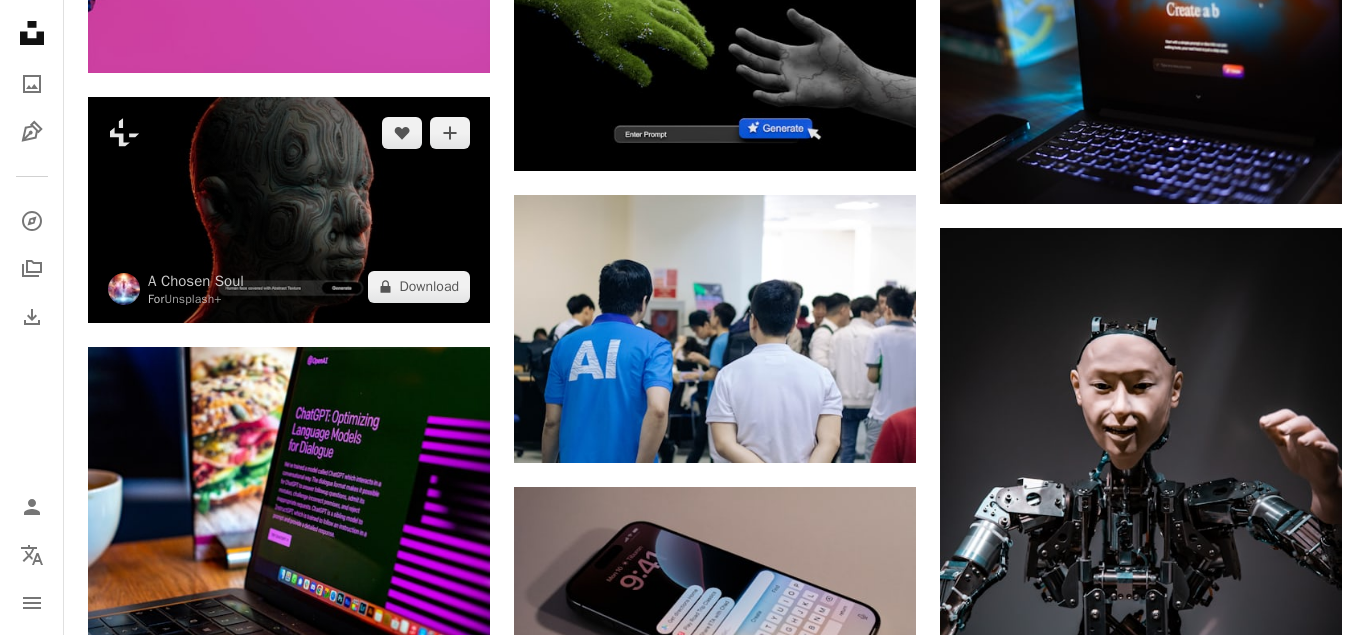 click at bounding box center [289, 210] 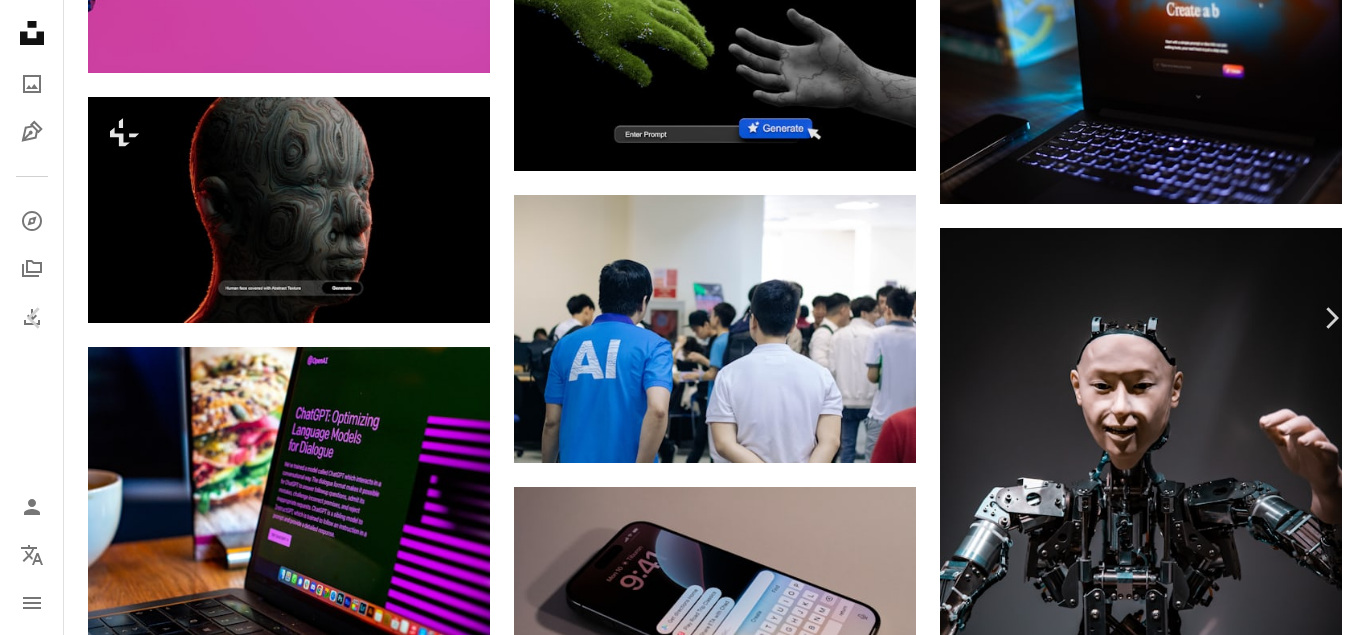 scroll, scrollTop: 9551, scrollLeft: 0, axis: vertical 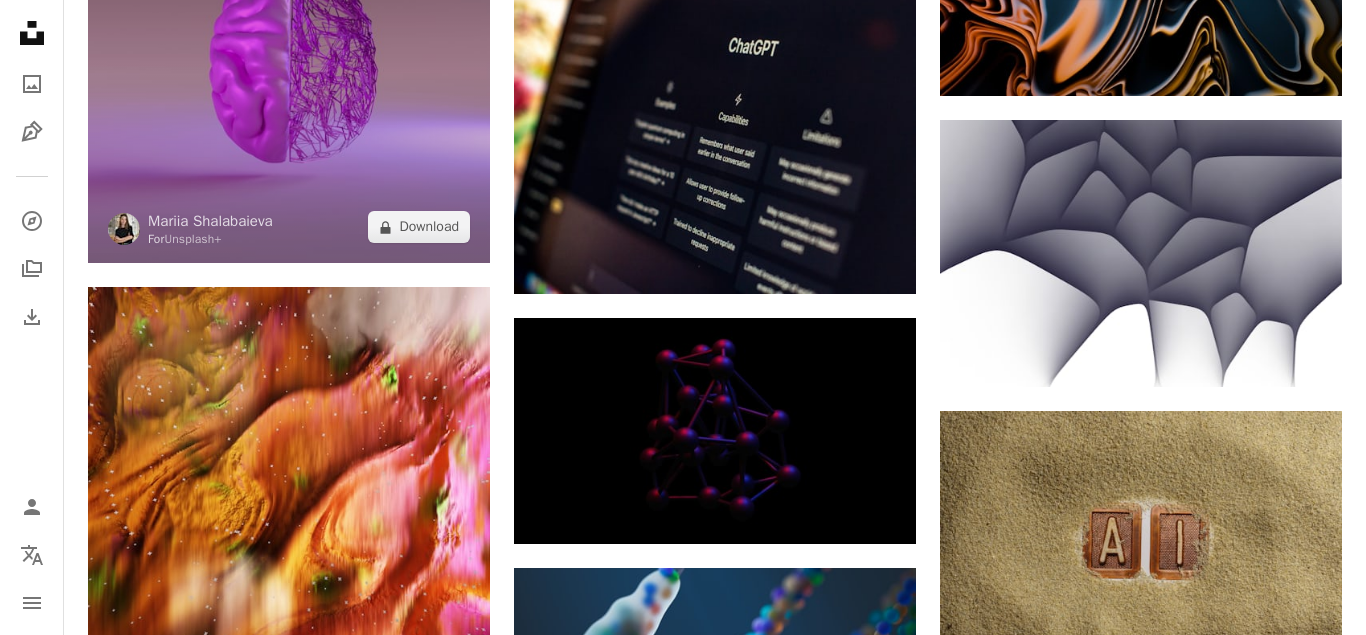 click at bounding box center [289, 62] 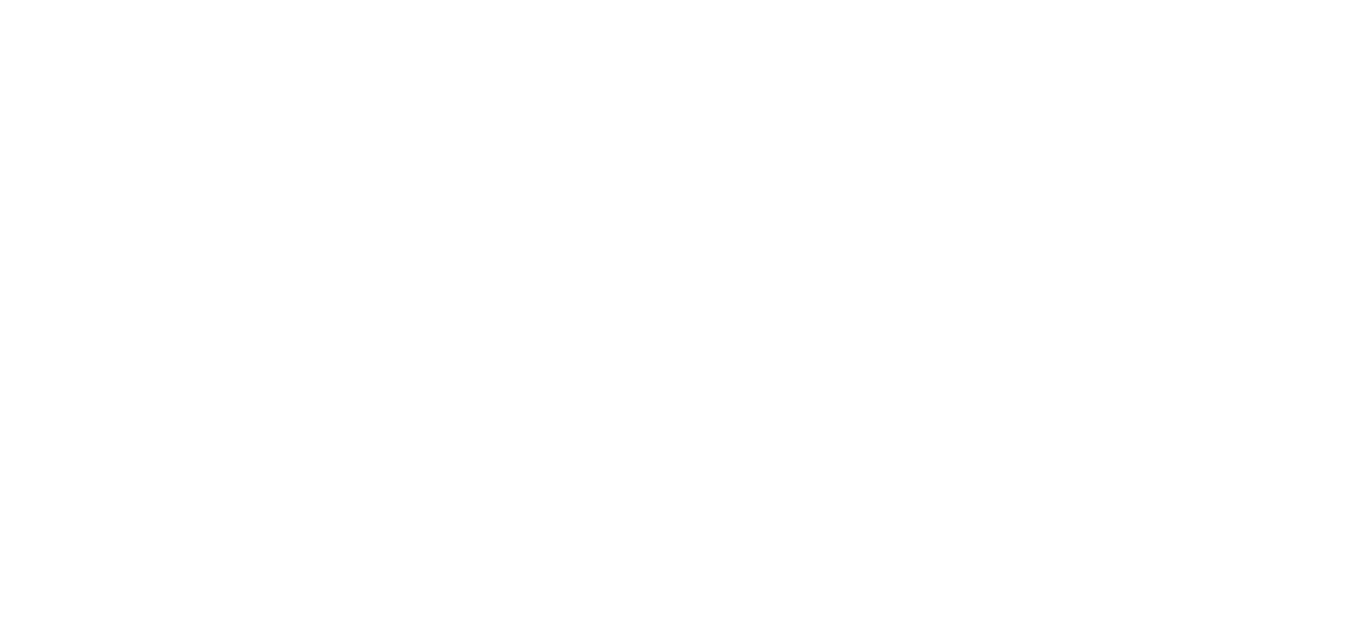 scroll, scrollTop: 22142, scrollLeft: 0, axis: vertical 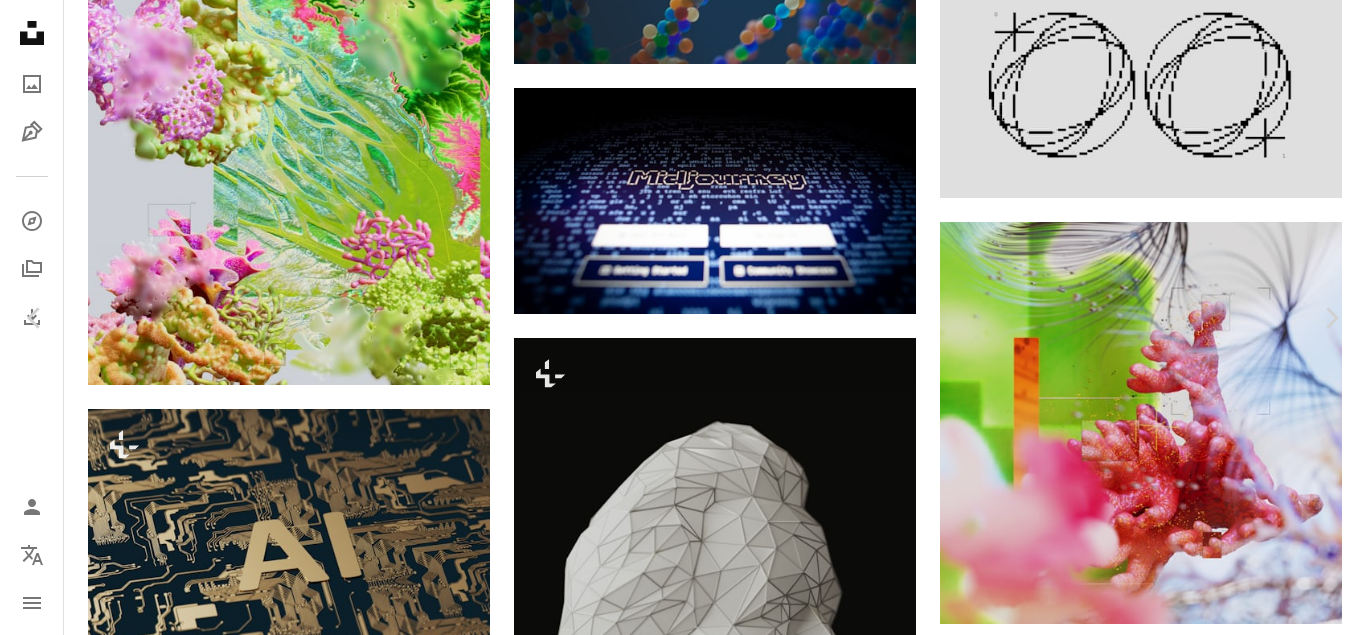 click on "An X shape" at bounding box center (20, 20) 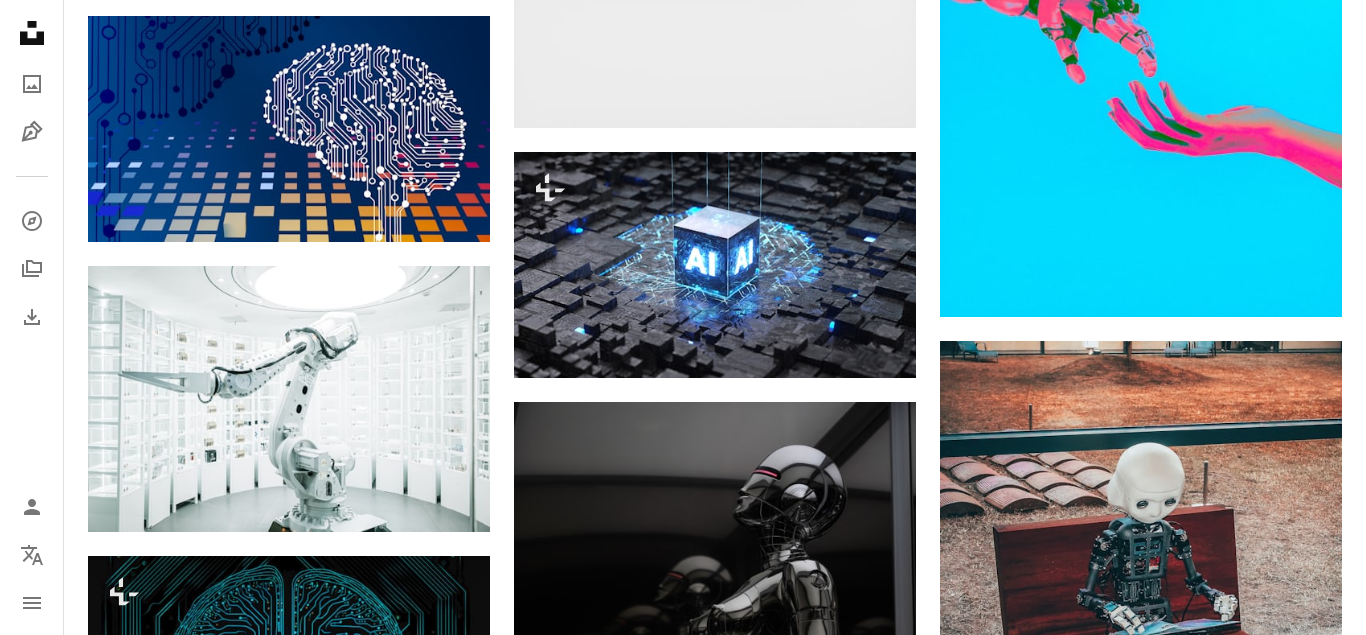 scroll, scrollTop: 0, scrollLeft: 0, axis: both 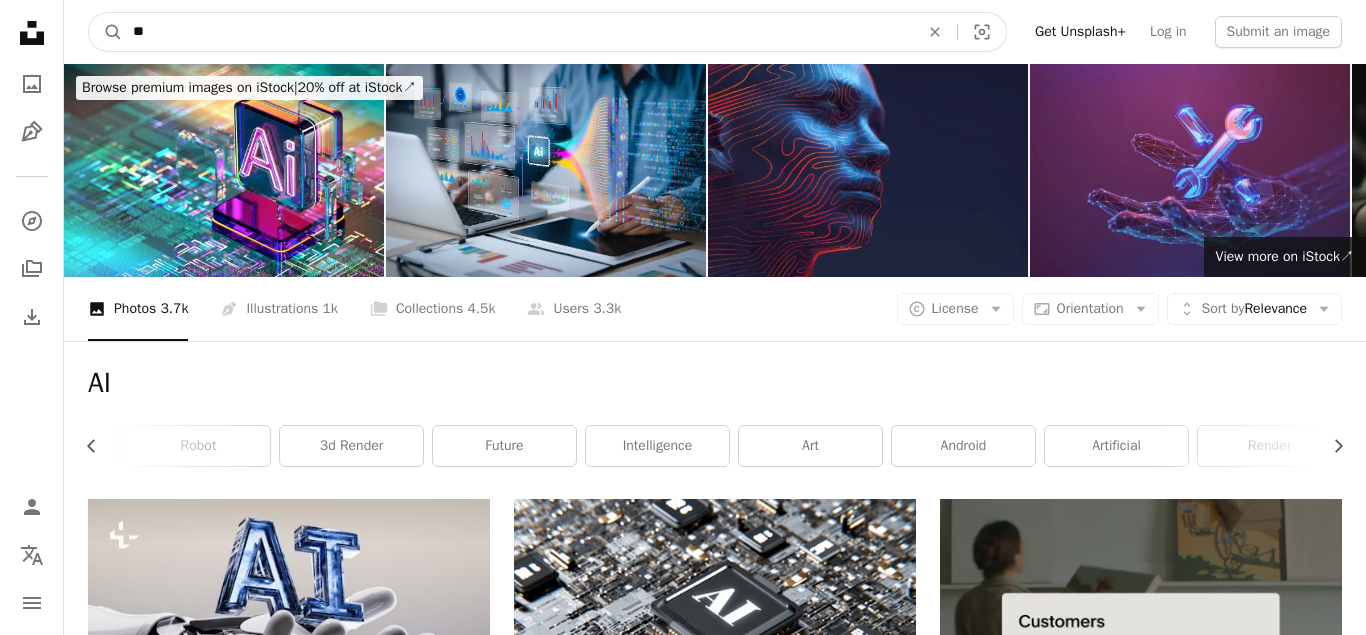 drag, startPoint x: 449, startPoint y: 18, endPoint x: 302, endPoint y: 36, distance: 148.09795 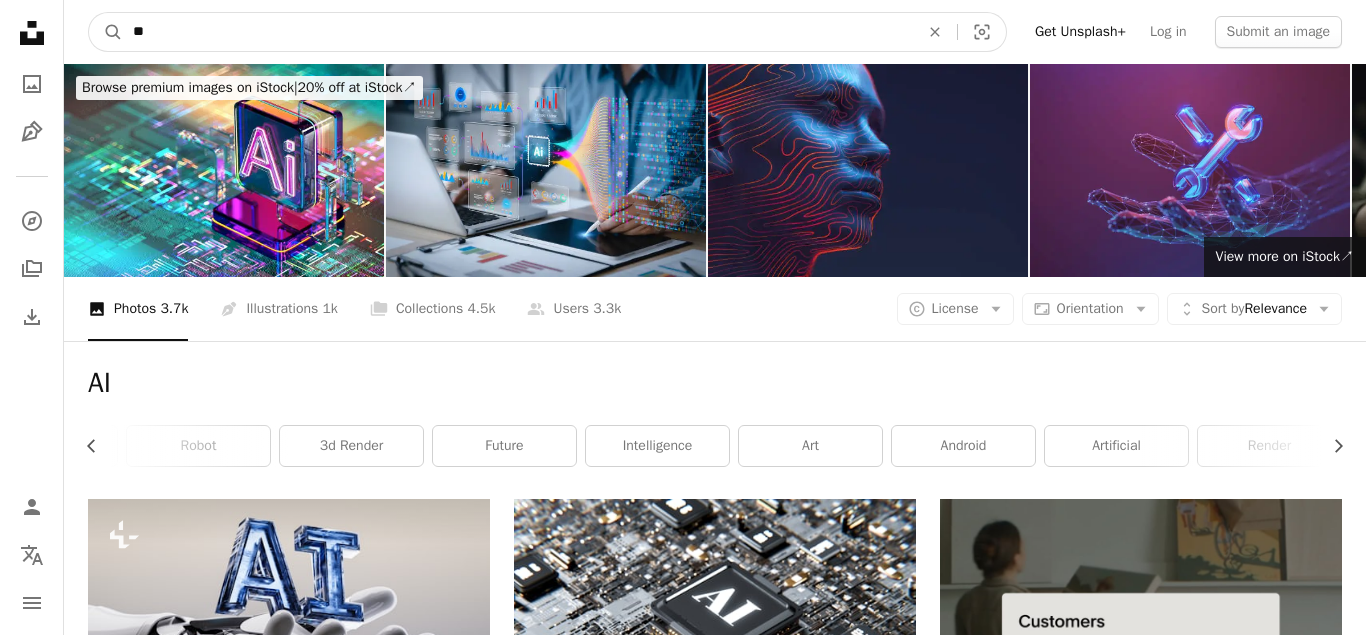 type on "**" 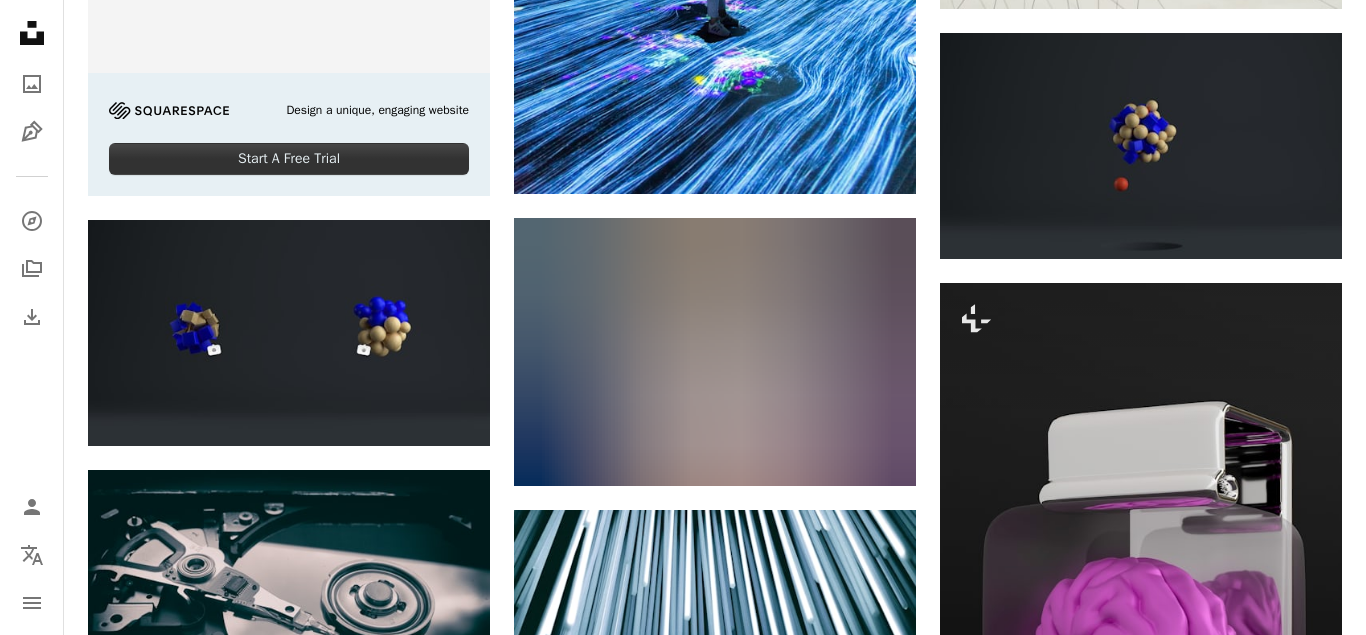 scroll, scrollTop: 0, scrollLeft: 0, axis: both 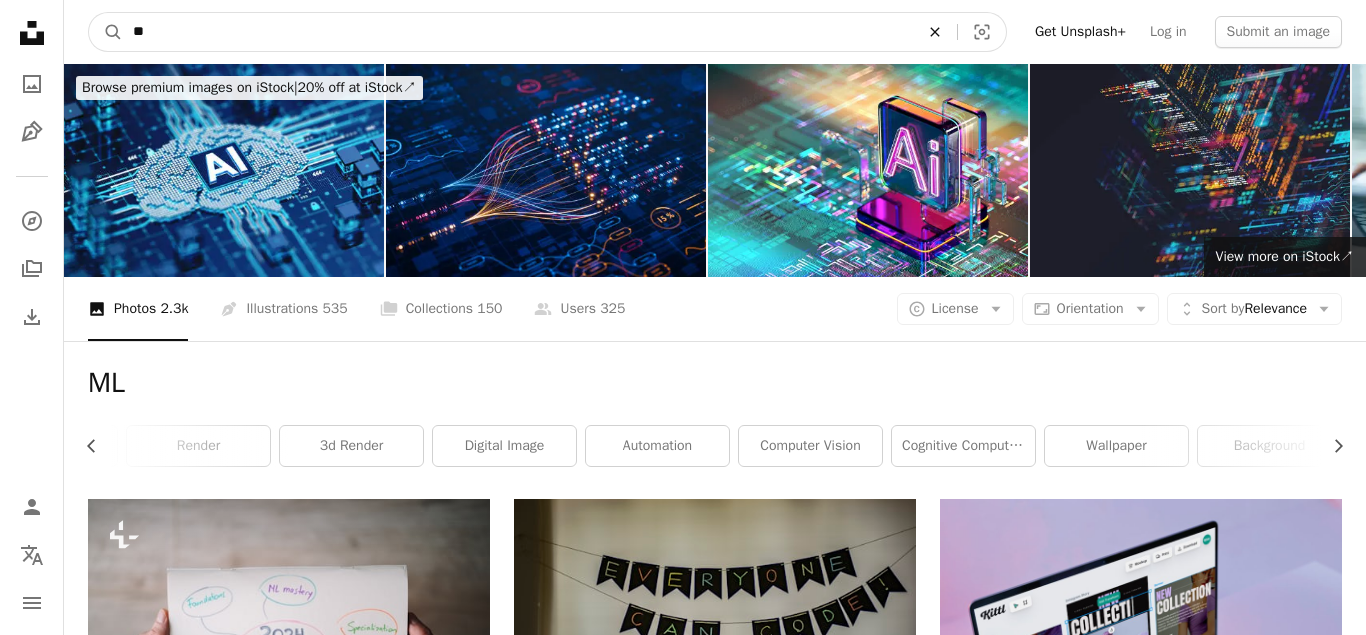 click on "An X shape" 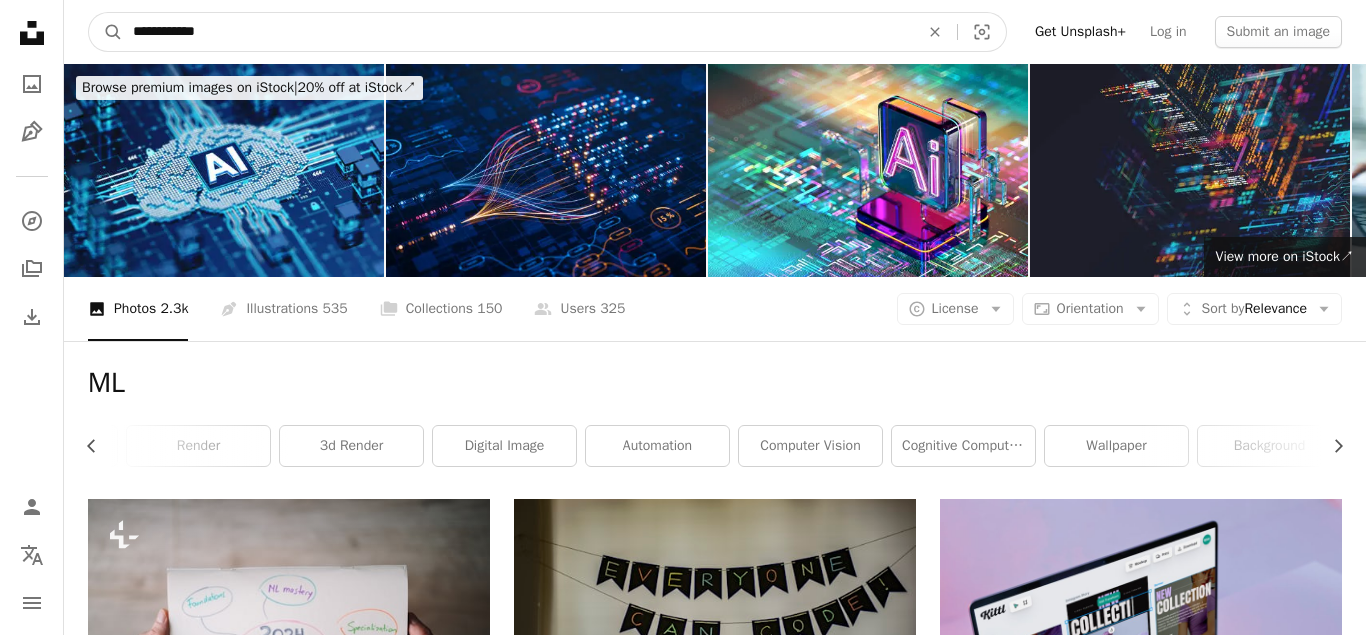 click on "**********" at bounding box center [518, 32] 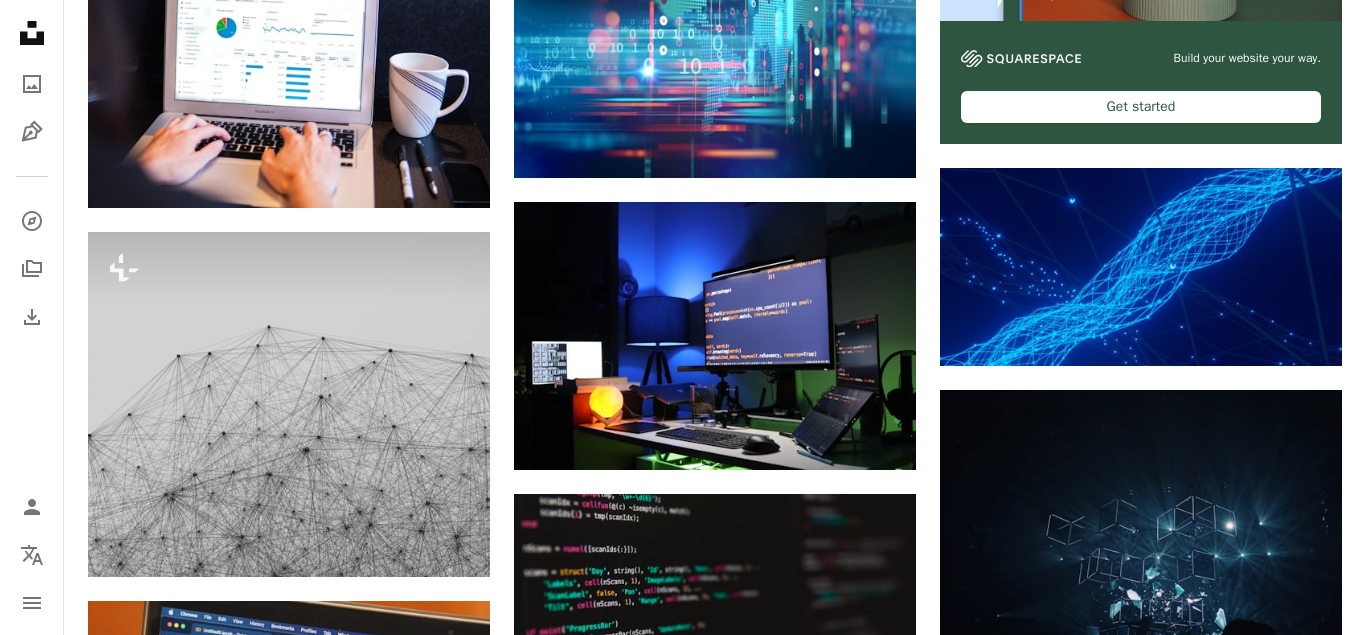 scroll, scrollTop: 885, scrollLeft: 0, axis: vertical 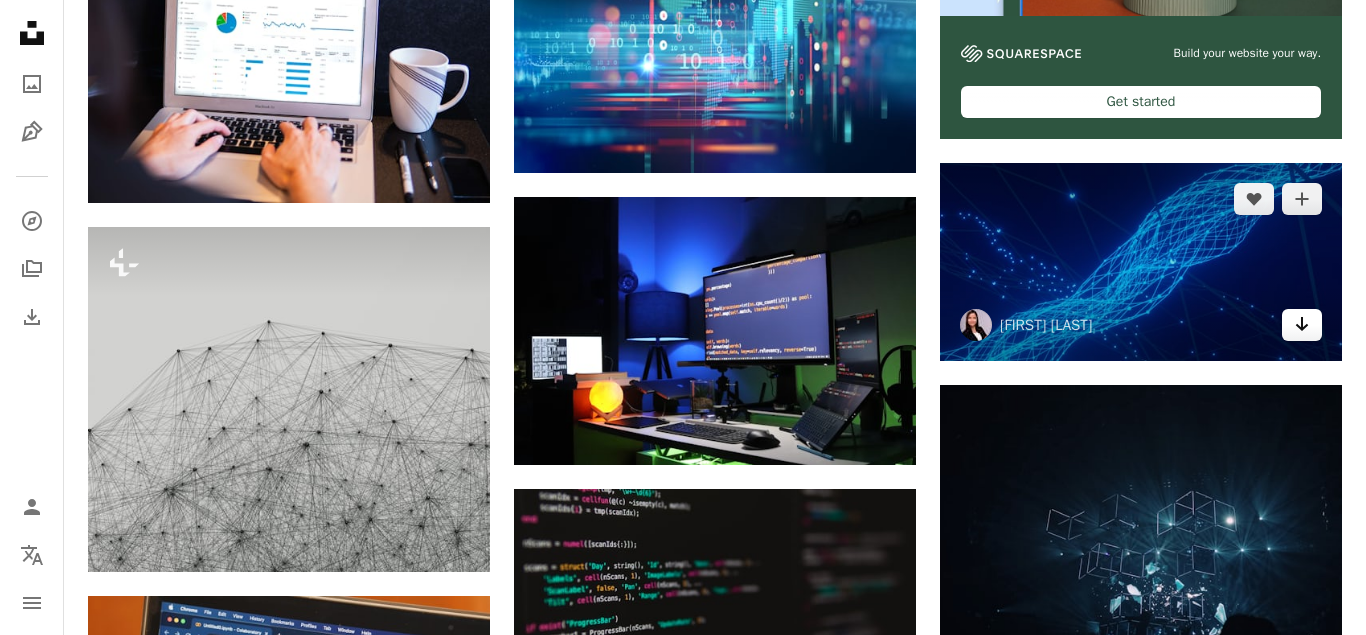 click on "Arrow pointing down" 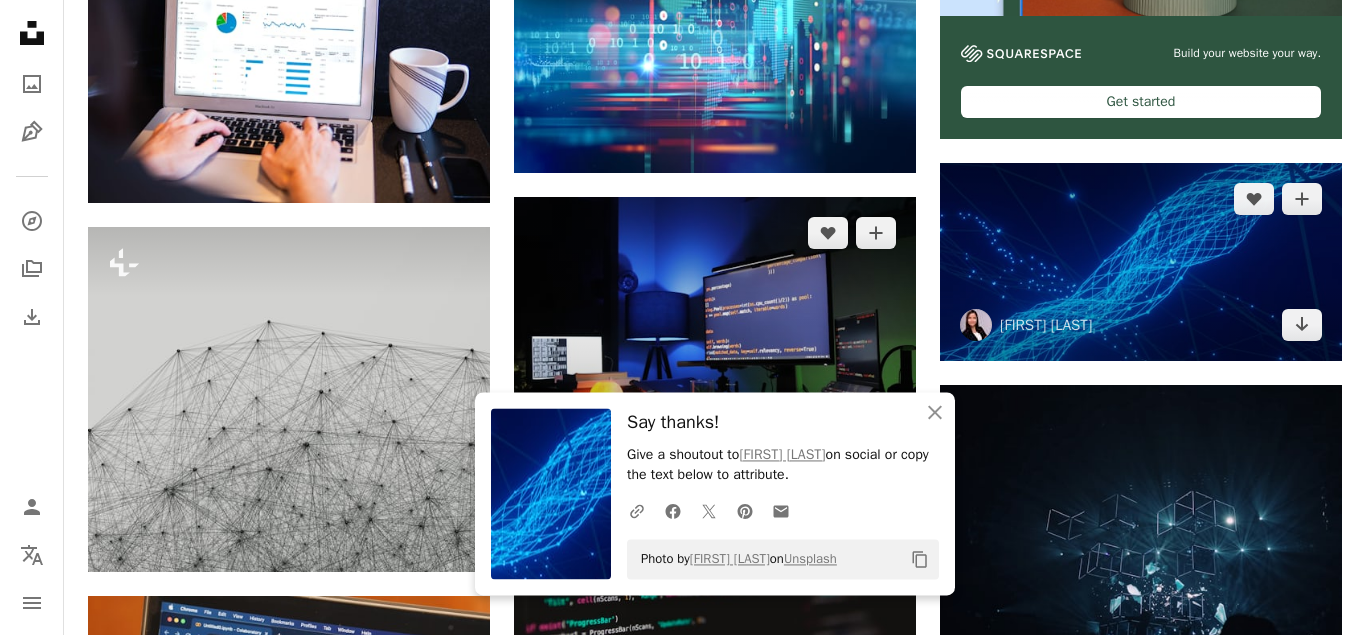 scroll, scrollTop: 1293, scrollLeft: 0, axis: vertical 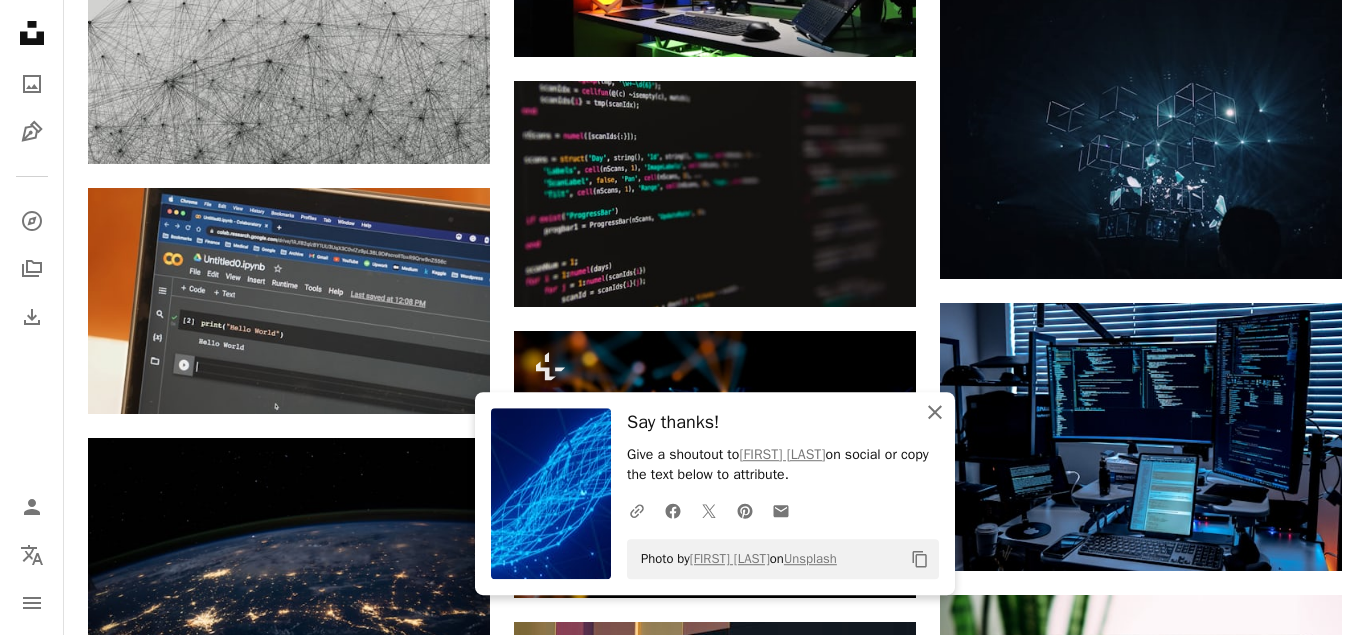 click on "An X shape Close" at bounding box center (935, 412) 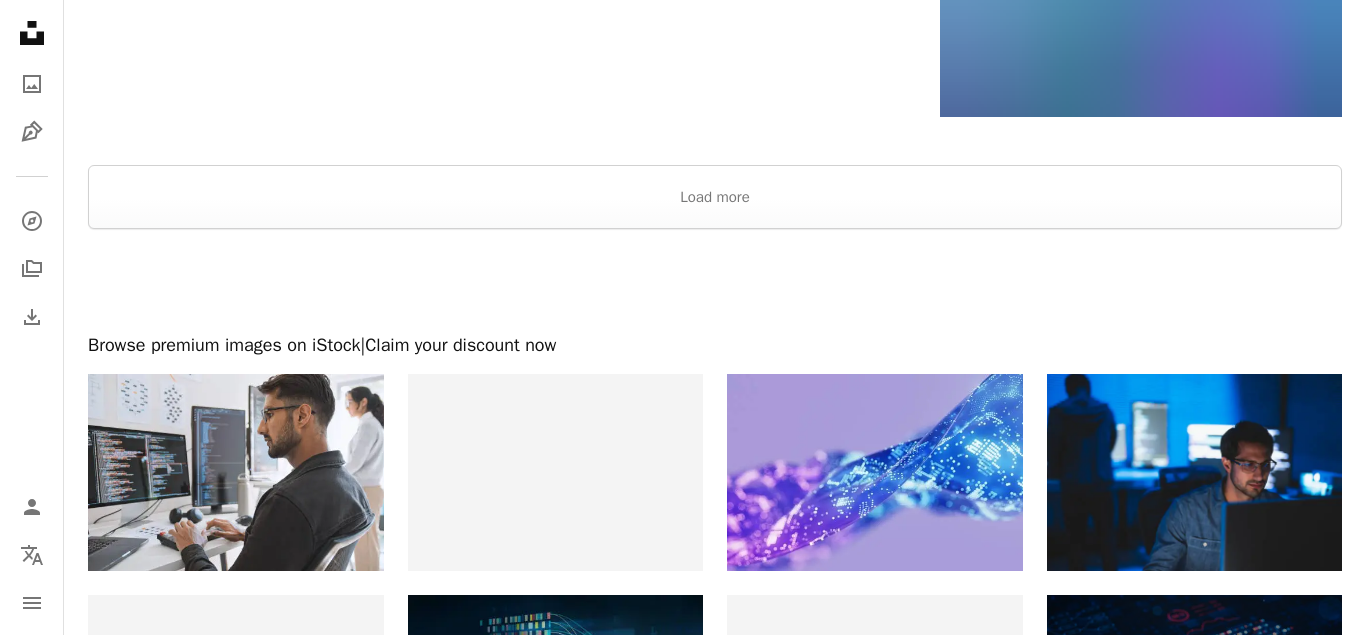 scroll, scrollTop: 2873, scrollLeft: 0, axis: vertical 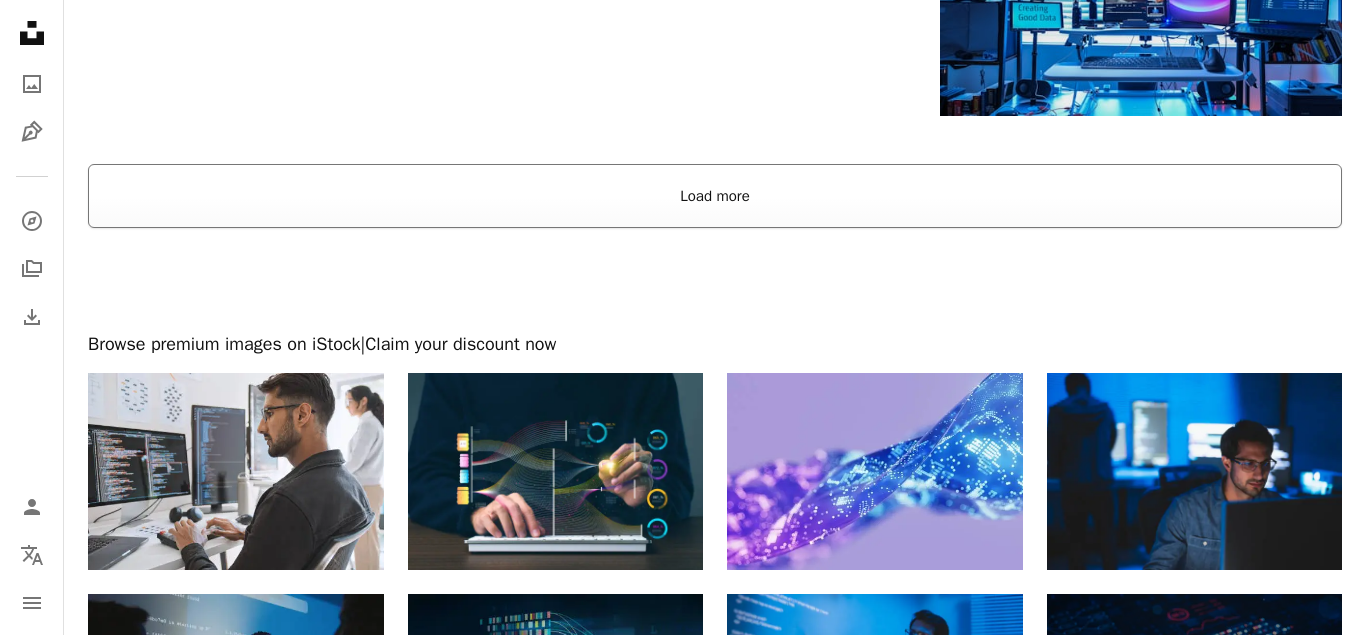 click on "Load more" at bounding box center (715, 196) 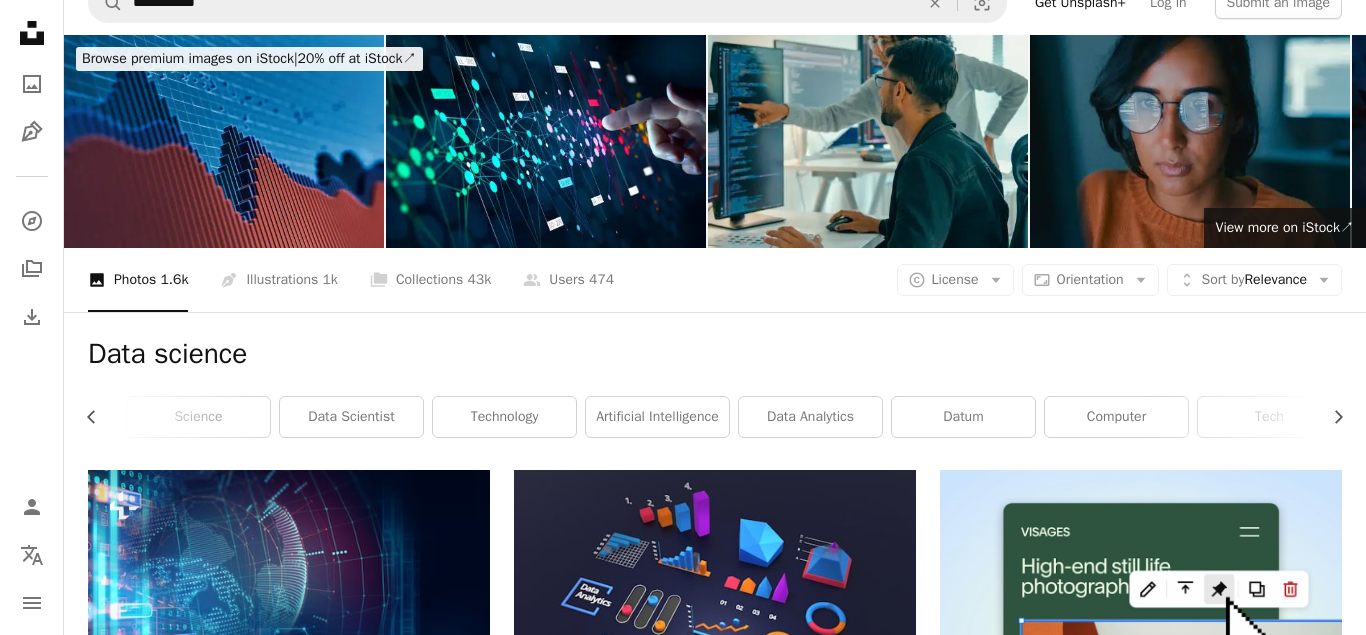 scroll, scrollTop: 0, scrollLeft: 0, axis: both 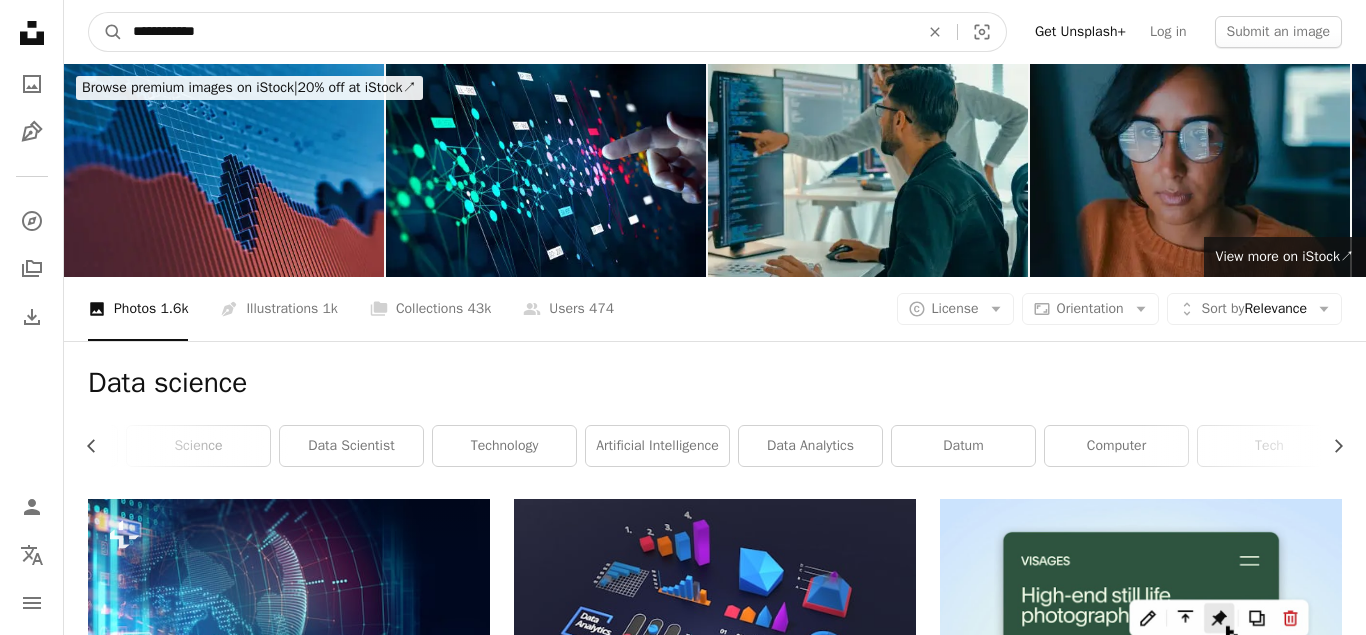 drag, startPoint x: 560, startPoint y: 32, endPoint x: 97, endPoint y: 35, distance: 463.0097 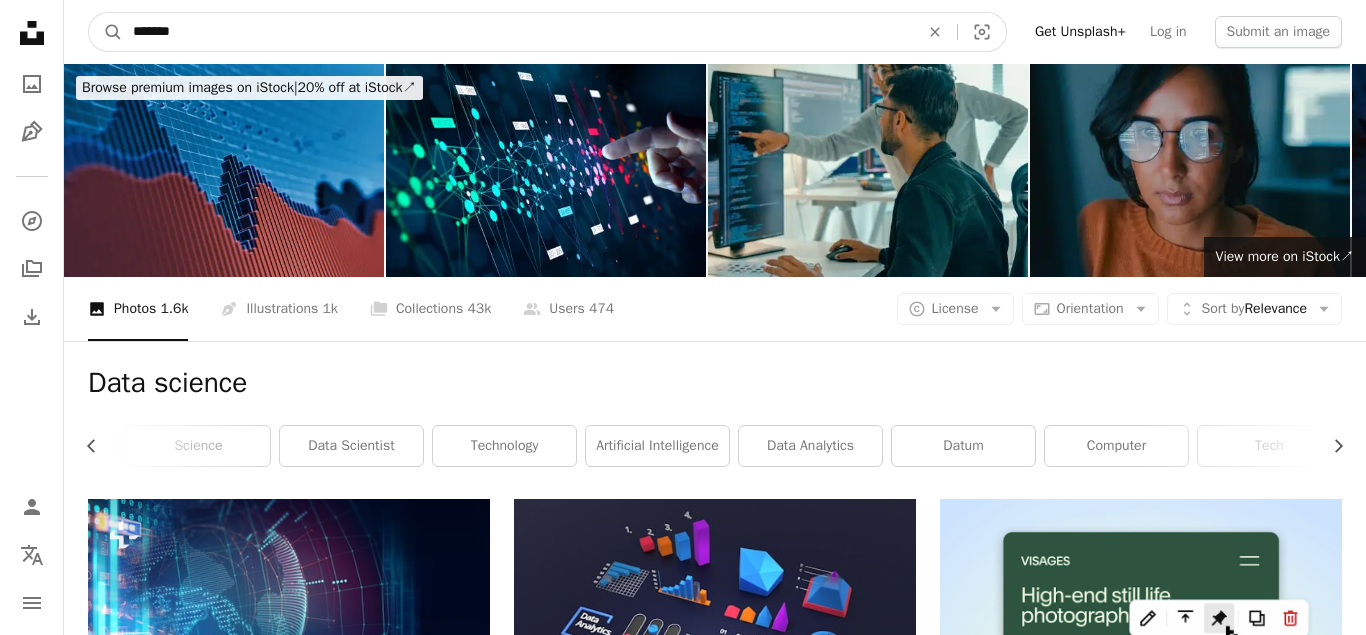type on "*******" 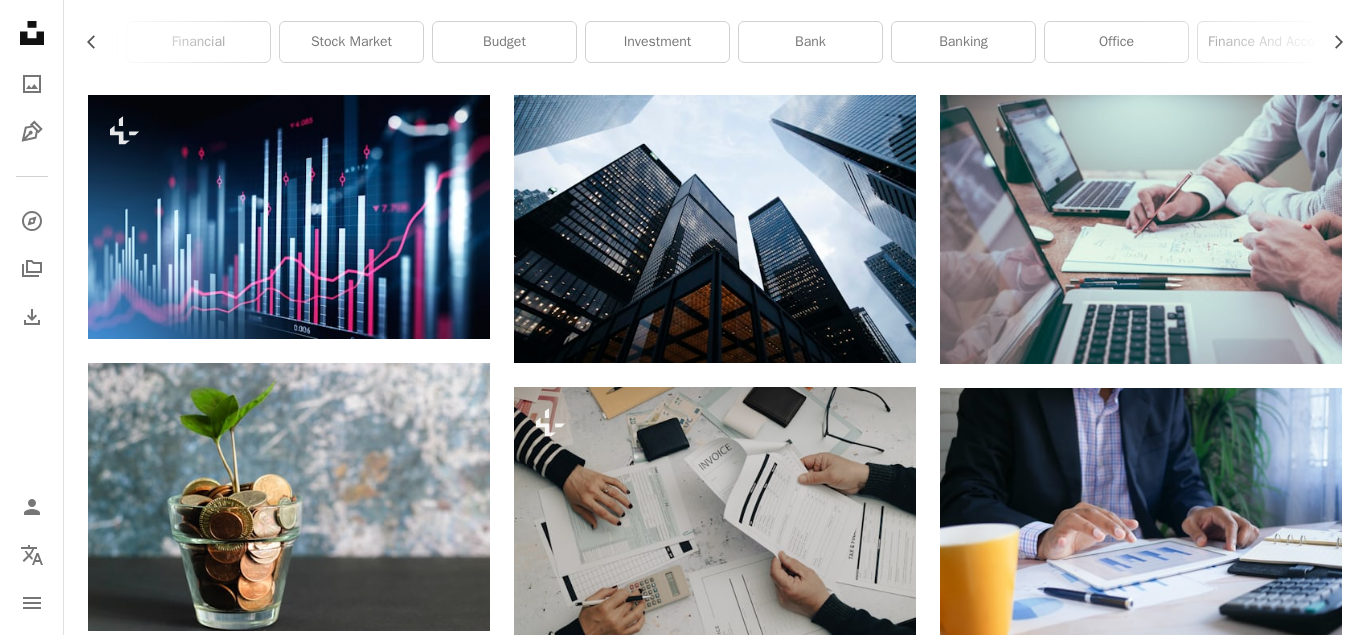 scroll, scrollTop: 0, scrollLeft: 0, axis: both 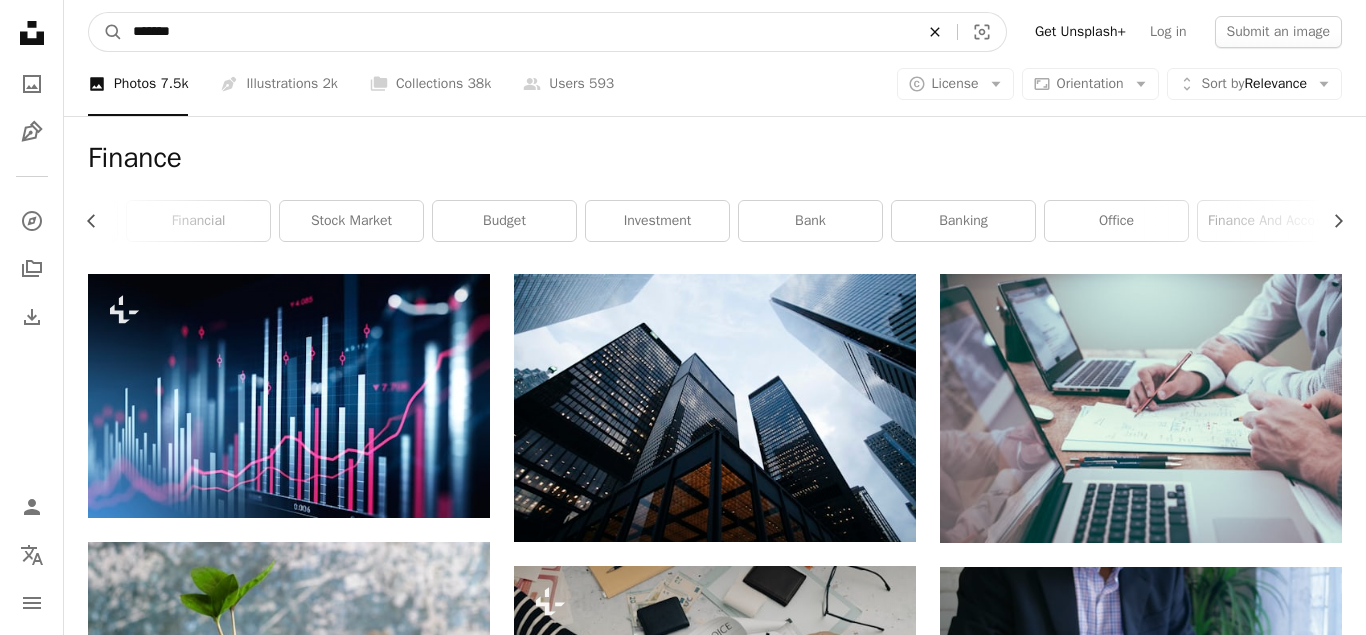 click on "An X shape" 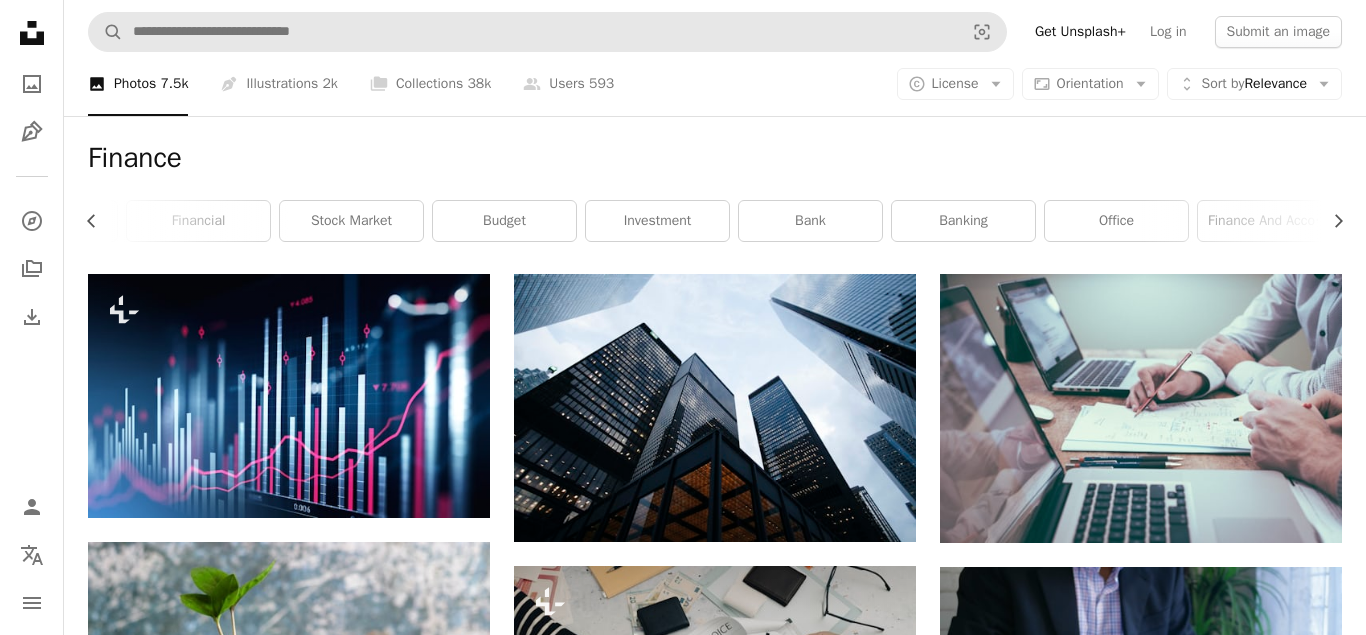 click on "Finance" at bounding box center (715, 158) 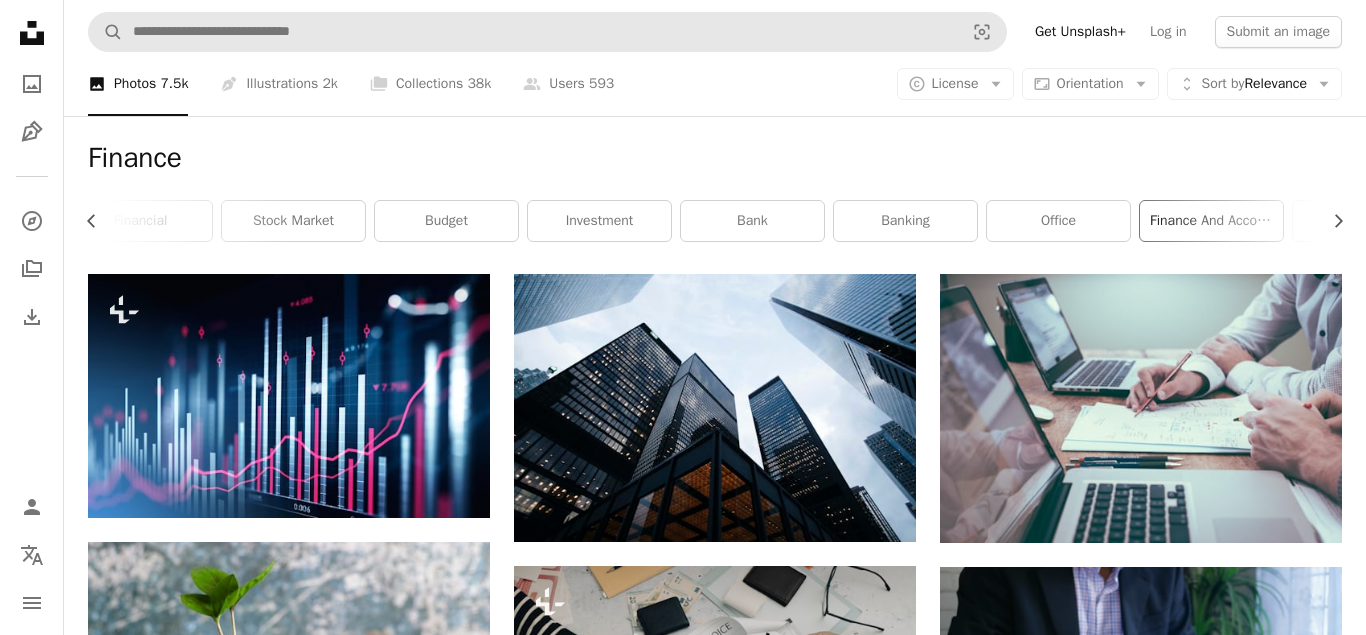 scroll, scrollTop: 0, scrollLeft: 574, axis: horizontal 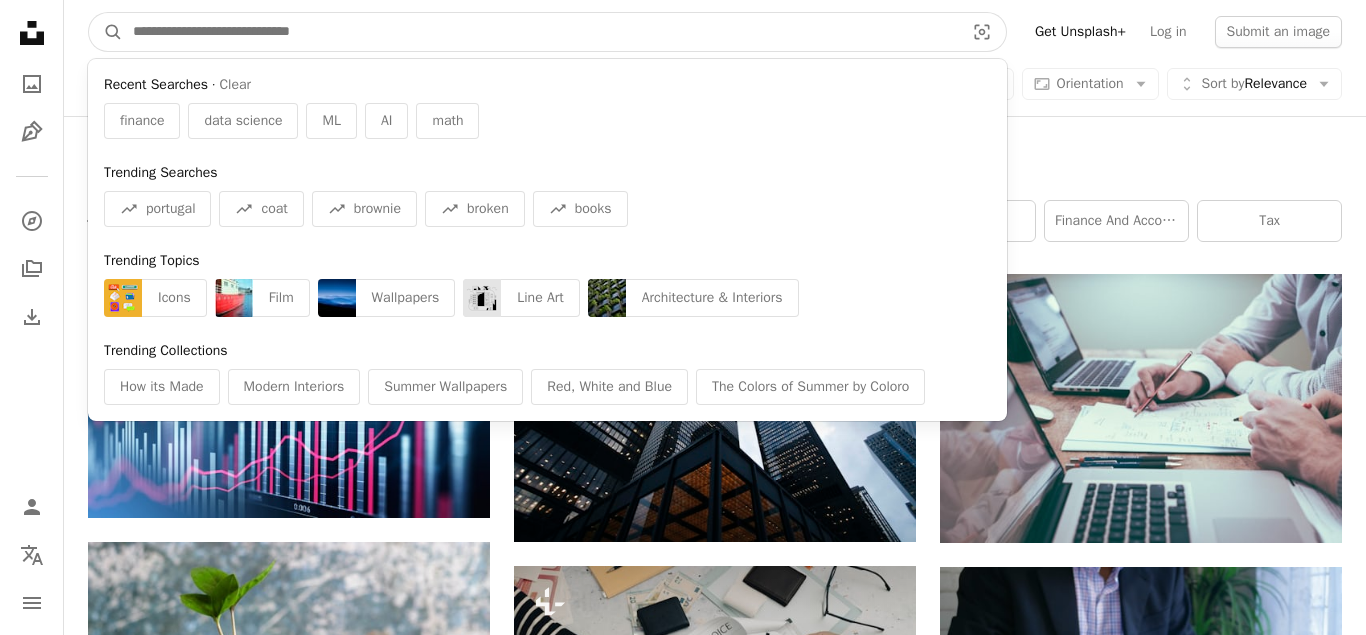 click at bounding box center [540, 32] 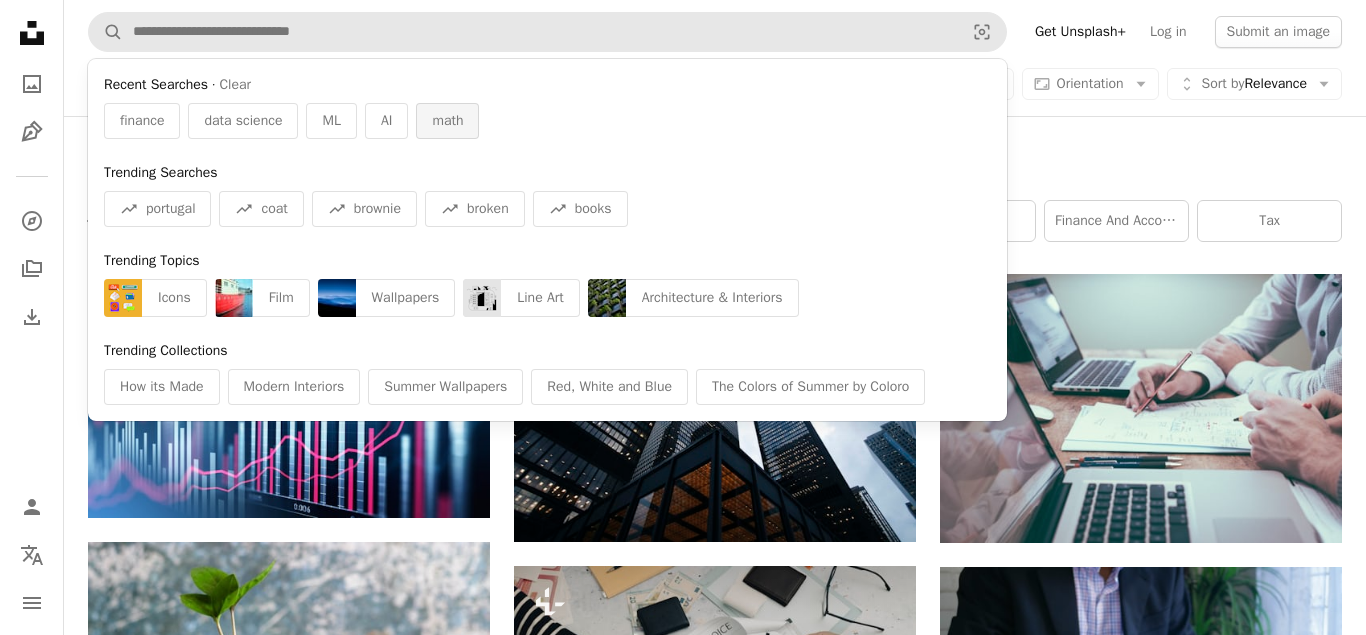 click on "math" at bounding box center (447, 121) 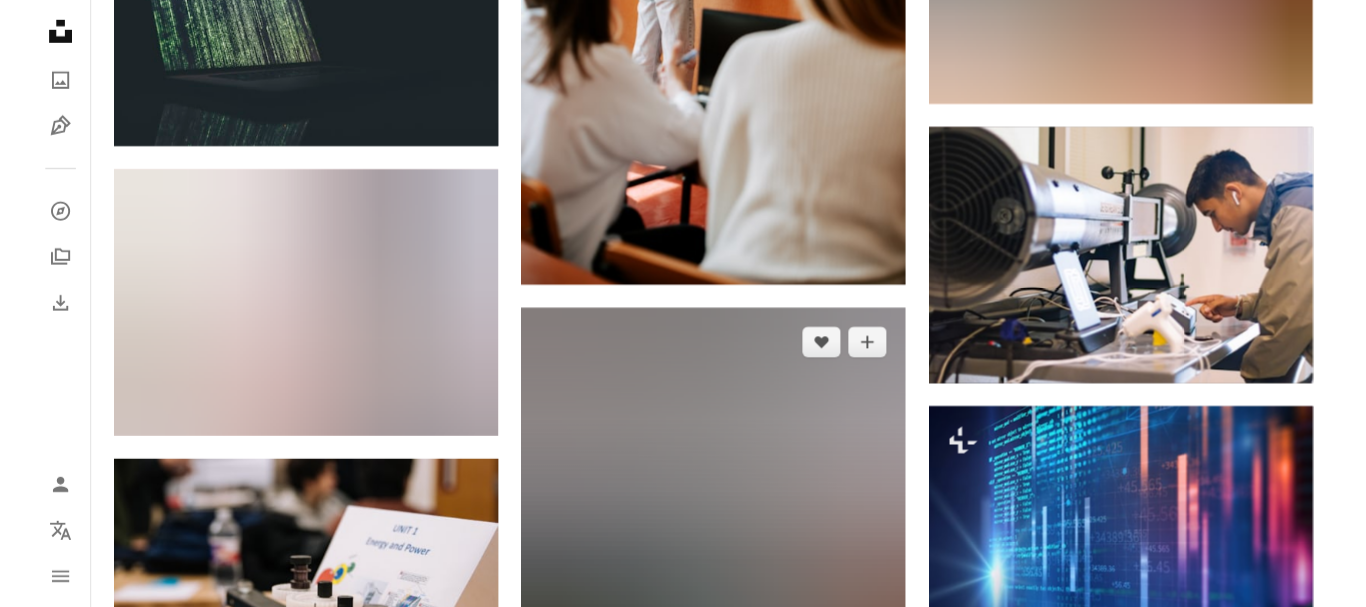 scroll, scrollTop: 25552, scrollLeft: 0, axis: vertical 